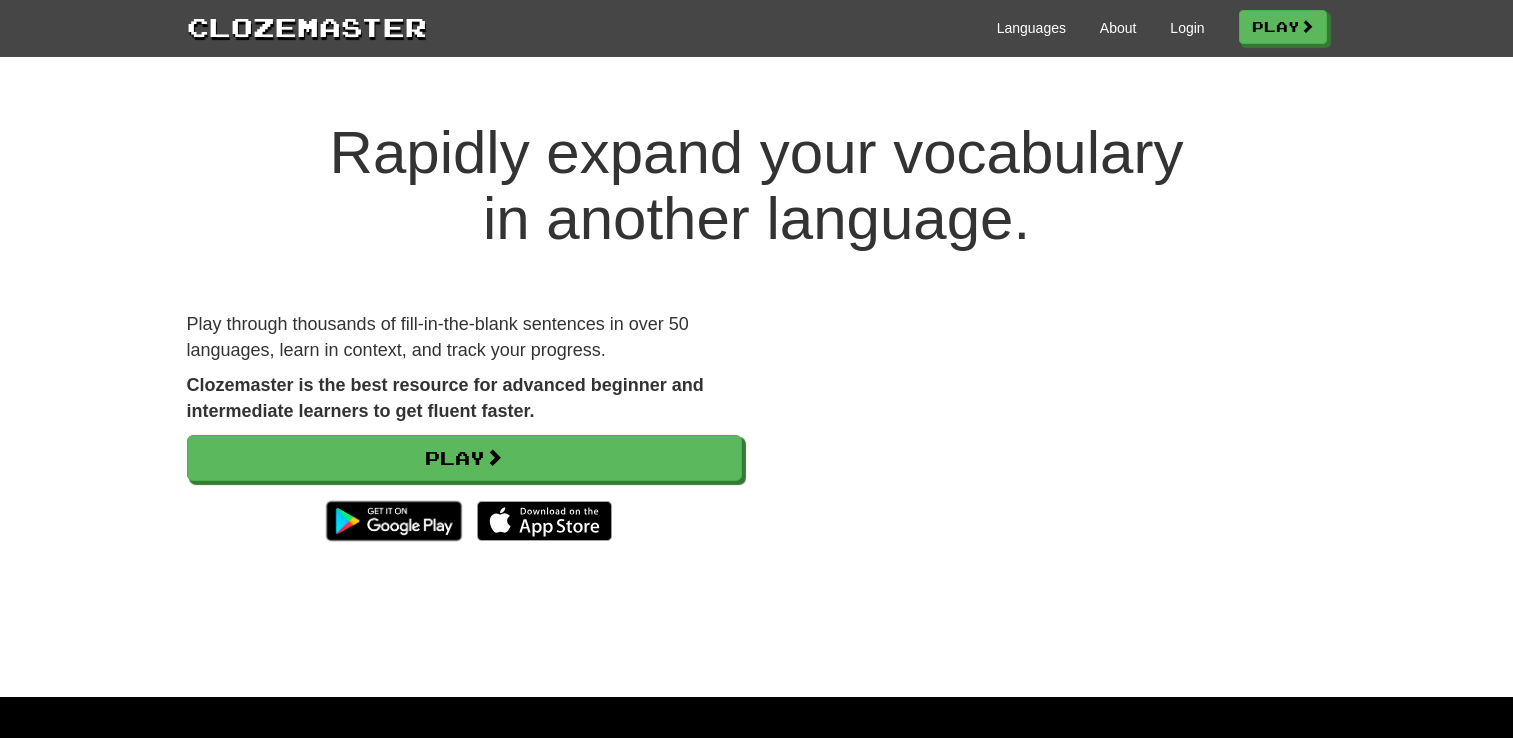 scroll, scrollTop: 0, scrollLeft: 0, axis: both 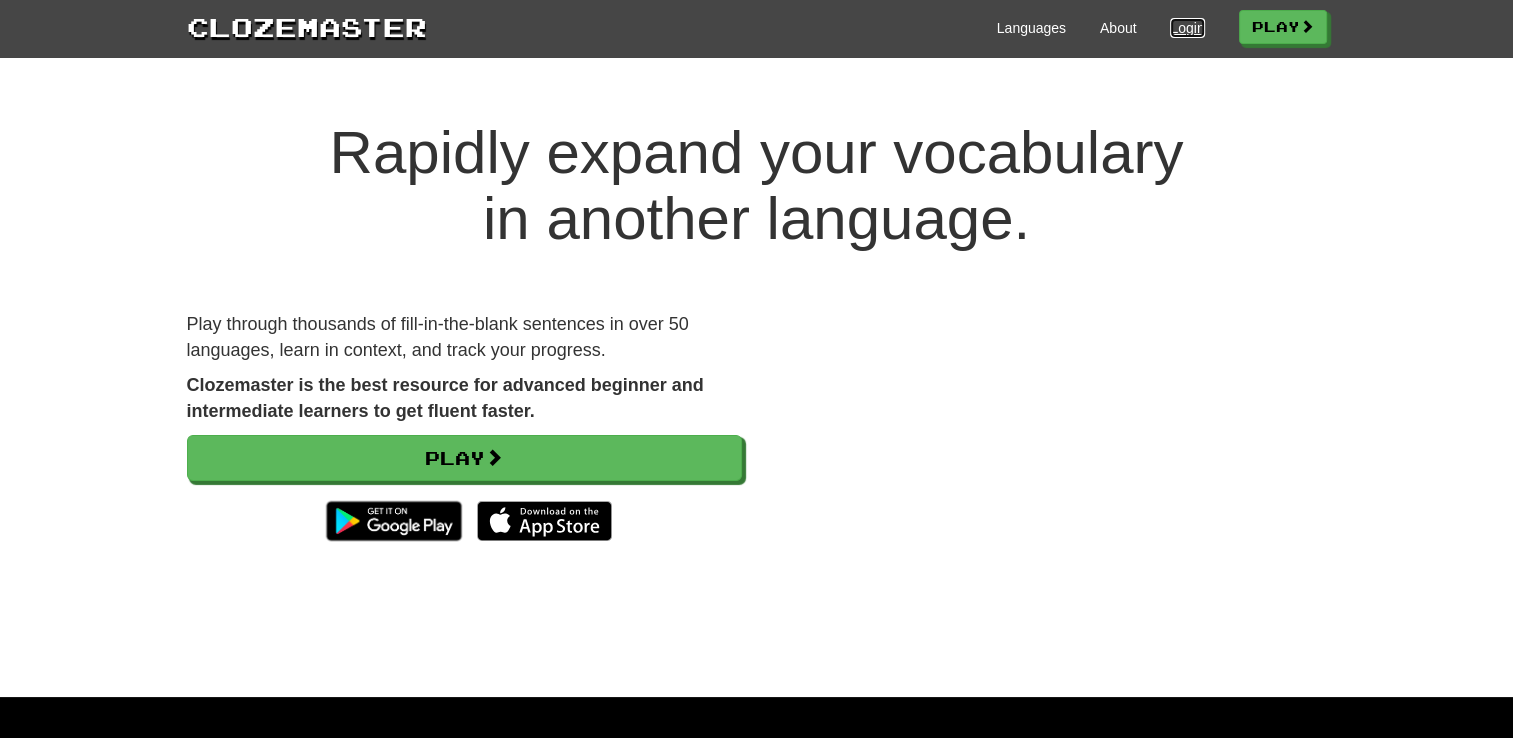 click on "Login" at bounding box center (1187, 28) 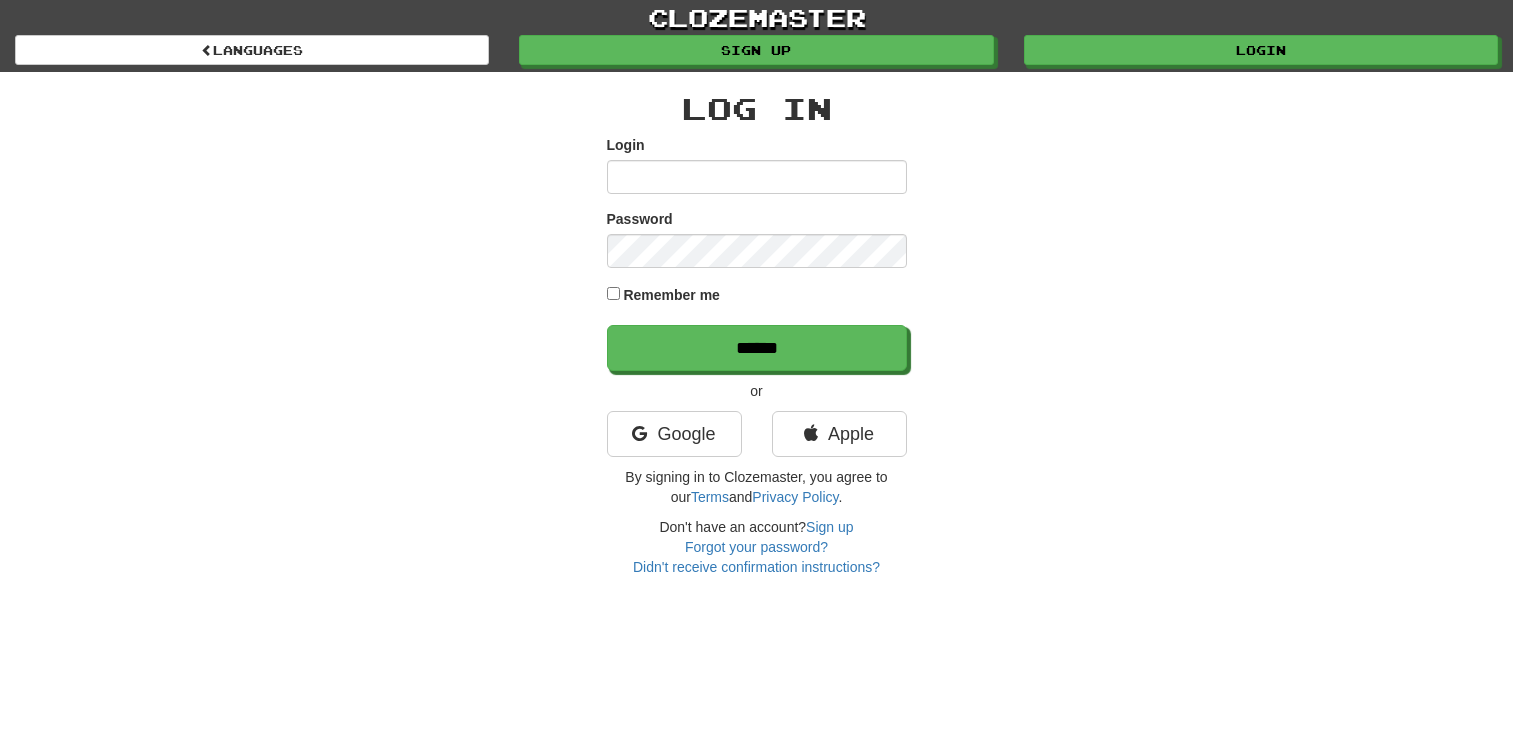 scroll, scrollTop: 0, scrollLeft: 0, axis: both 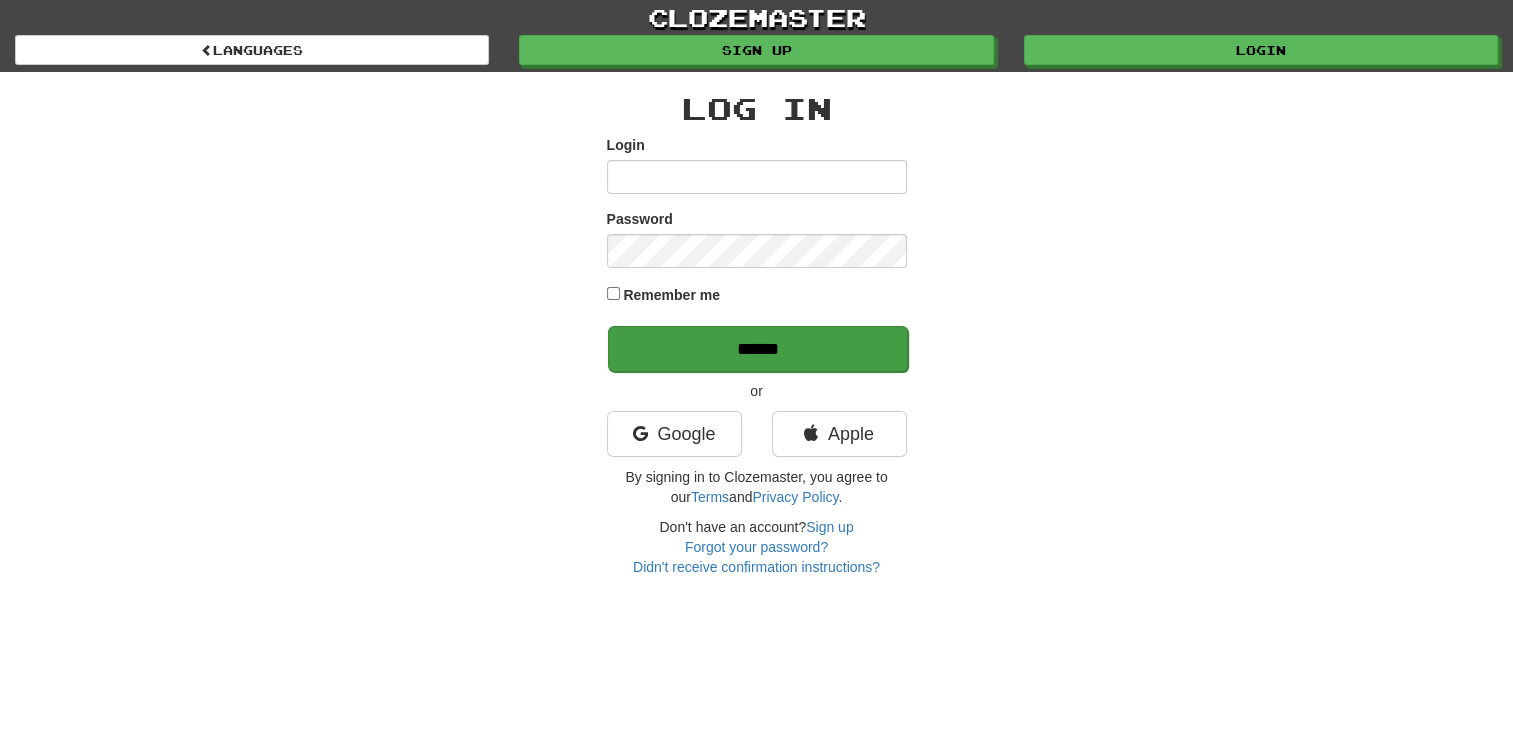 type on "***" 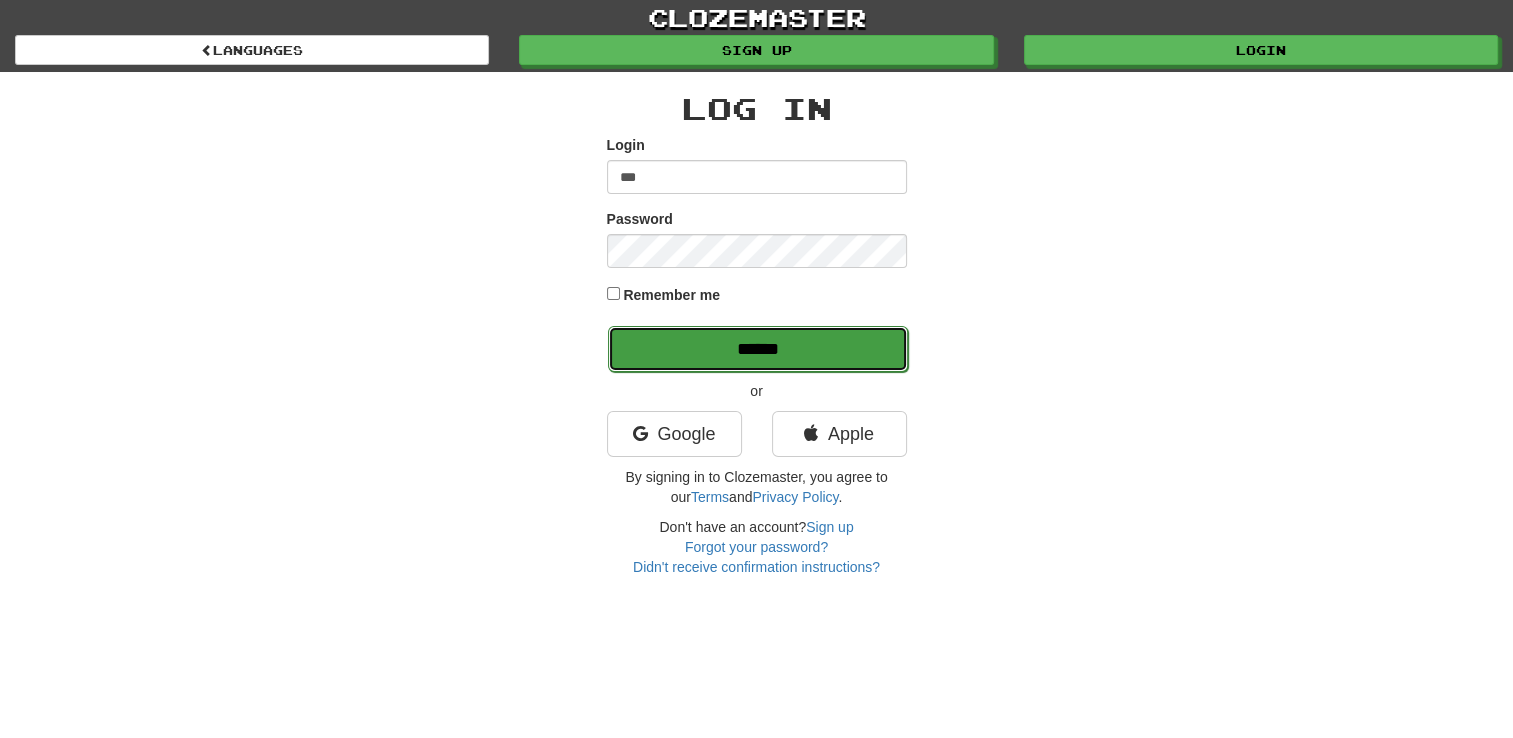 click on "******" at bounding box center (758, 349) 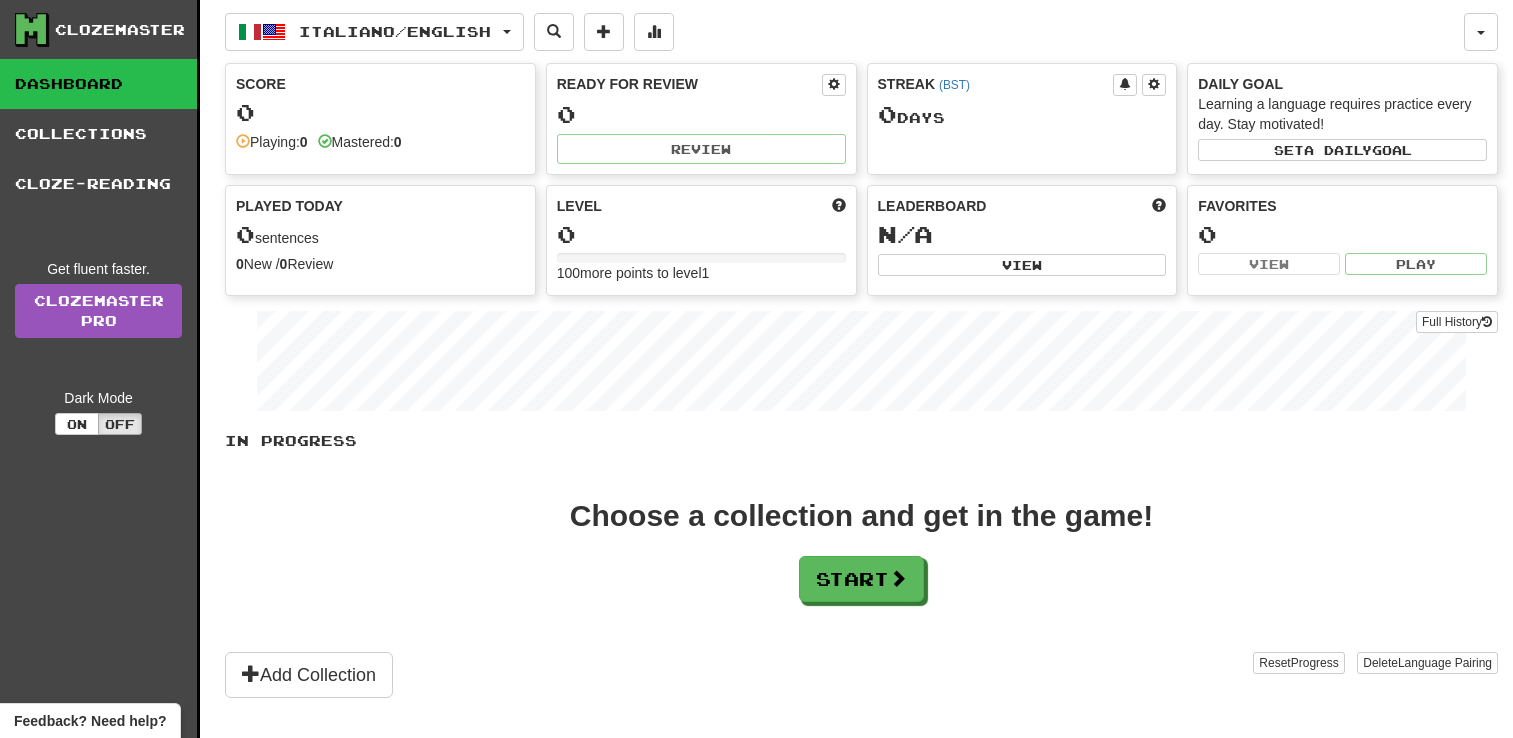 scroll, scrollTop: 0, scrollLeft: 0, axis: both 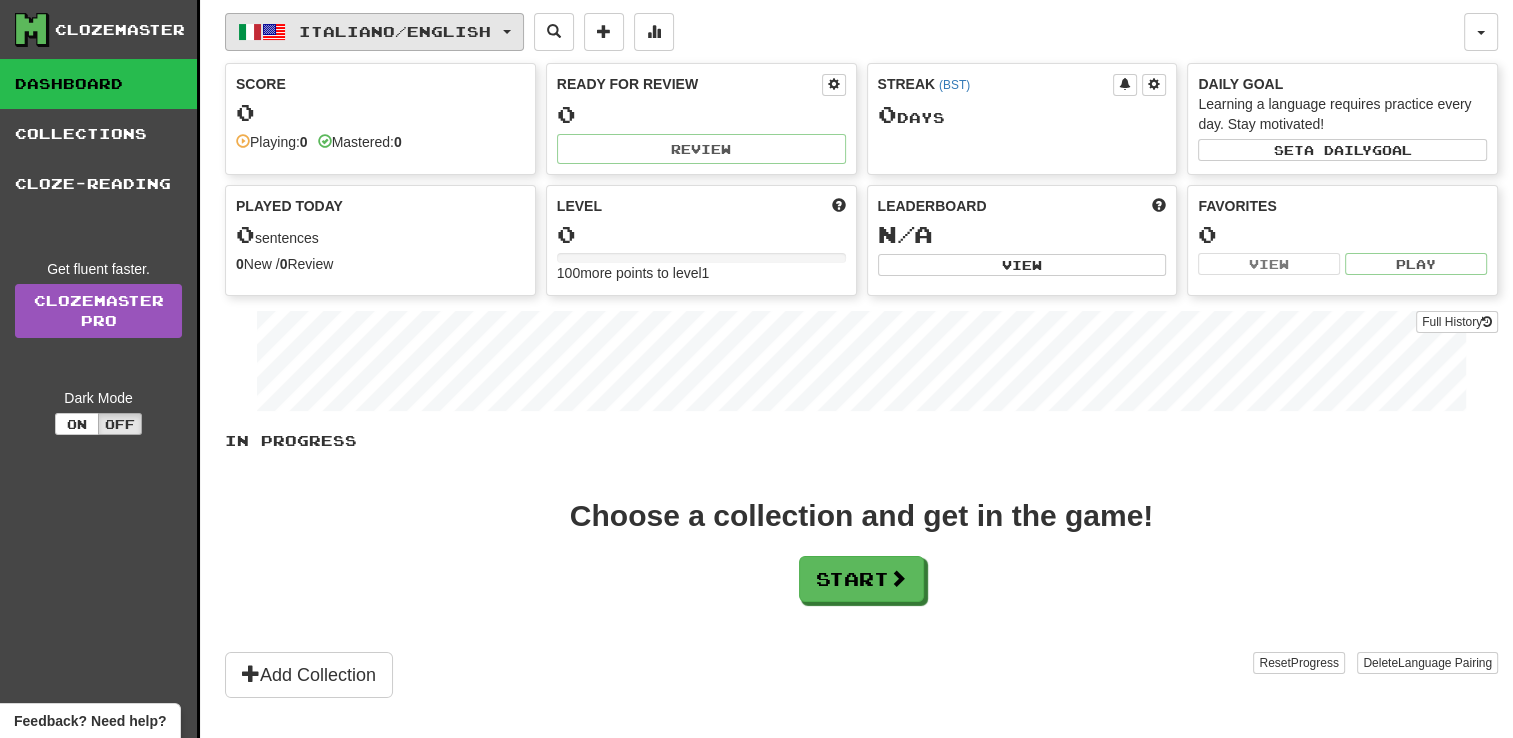 click on "Italiano  /  English" at bounding box center (374, 32) 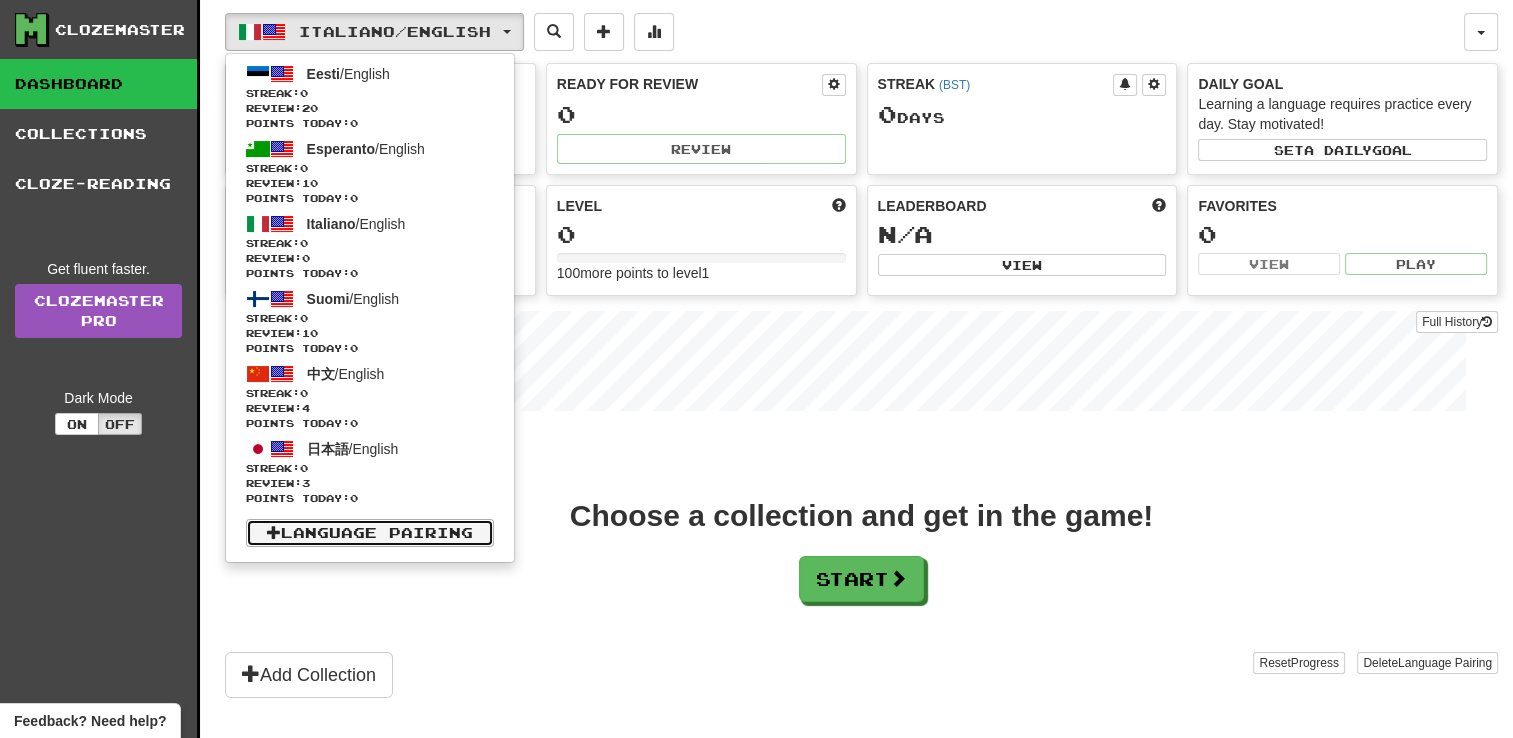 click on "Language Pairing" at bounding box center [370, 533] 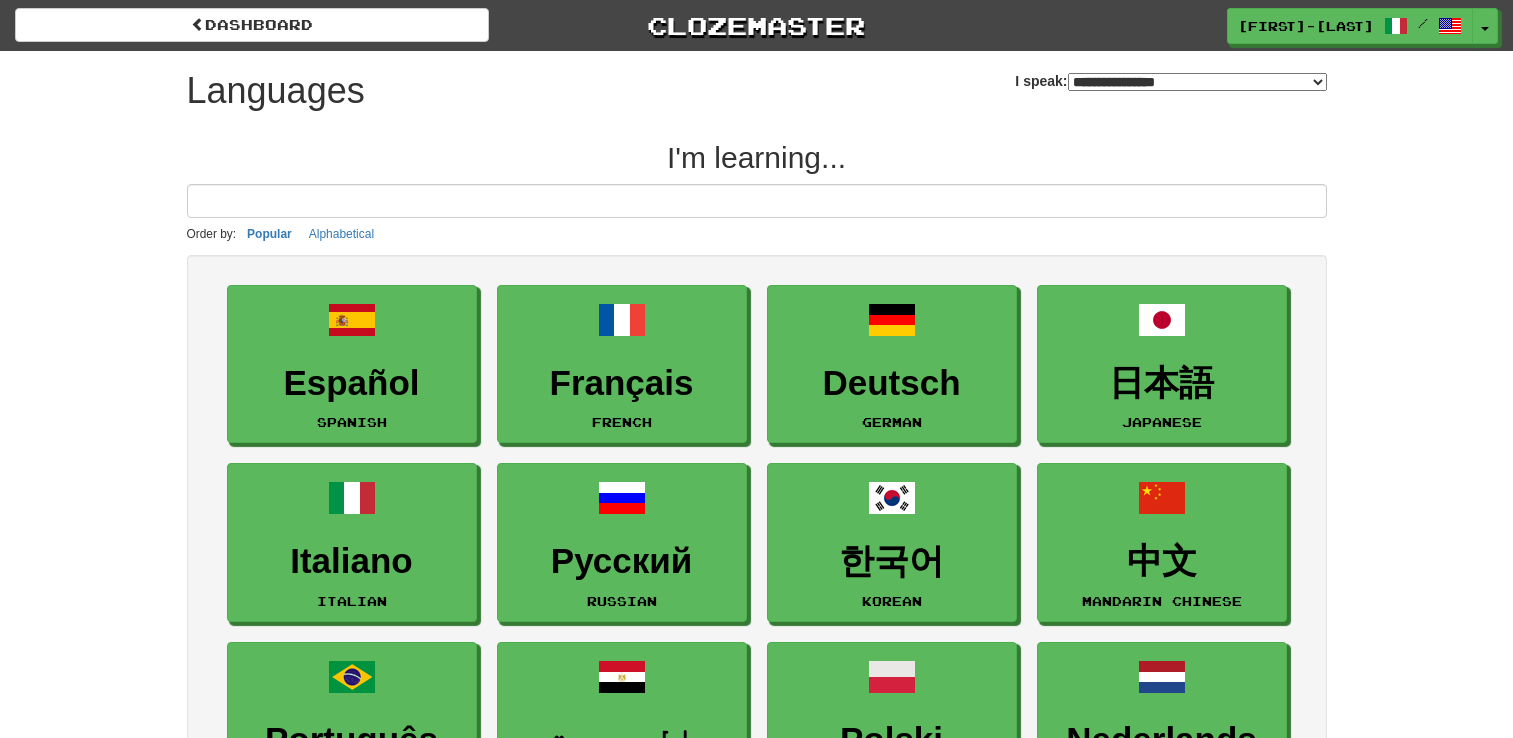 select on "*******" 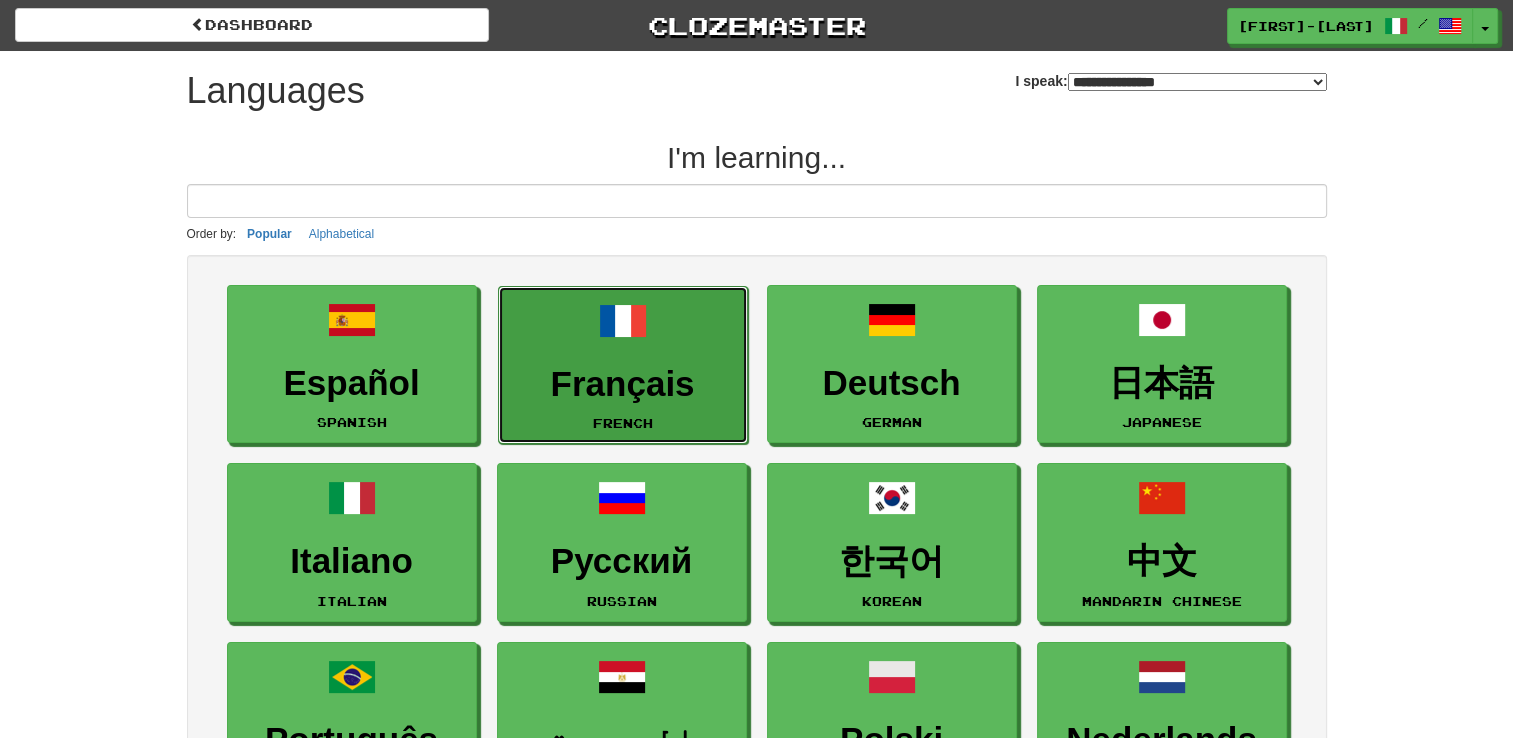 click on "Français French" at bounding box center (623, 365) 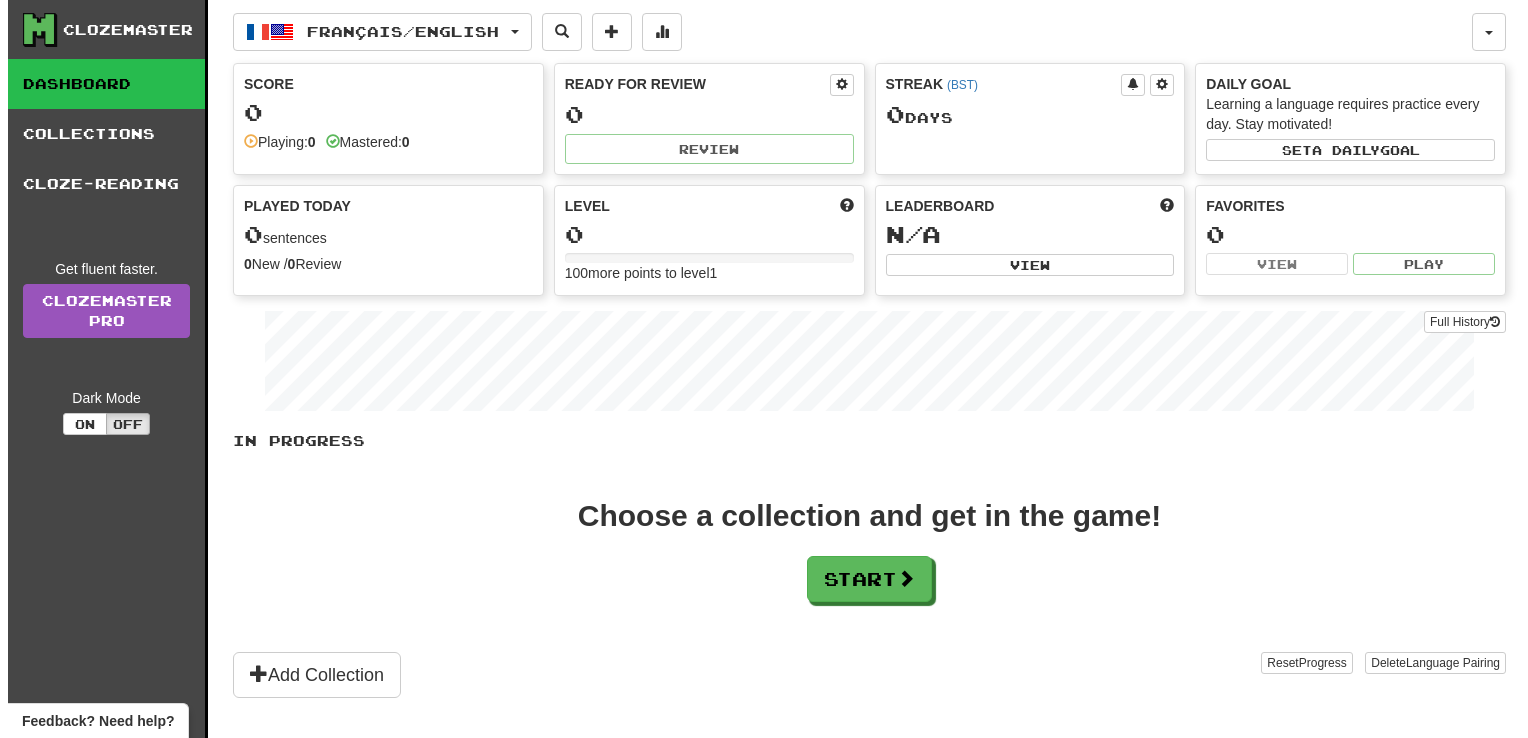 scroll, scrollTop: 0, scrollLeft: 0, axis: both 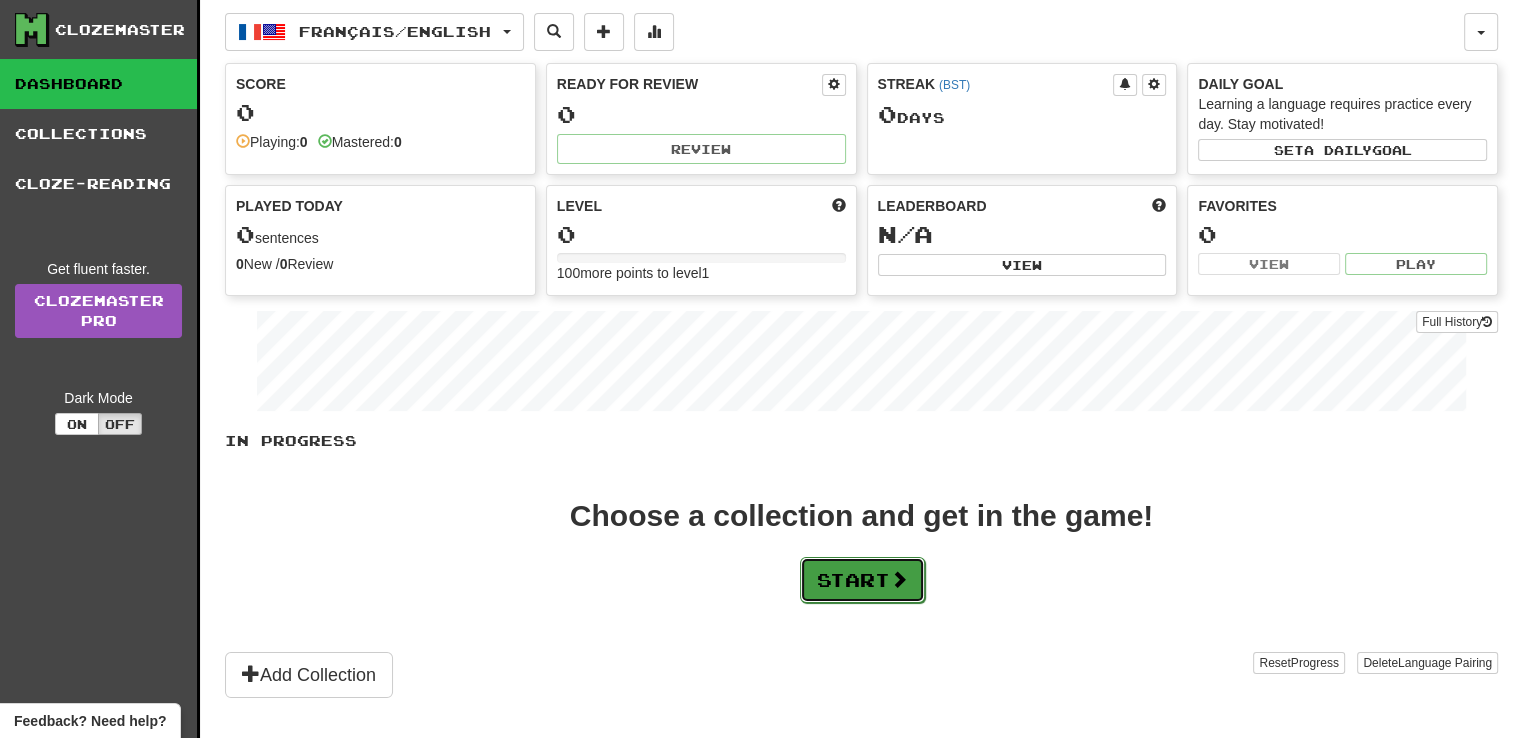 click on "Start" at bounding box center (862, 580) 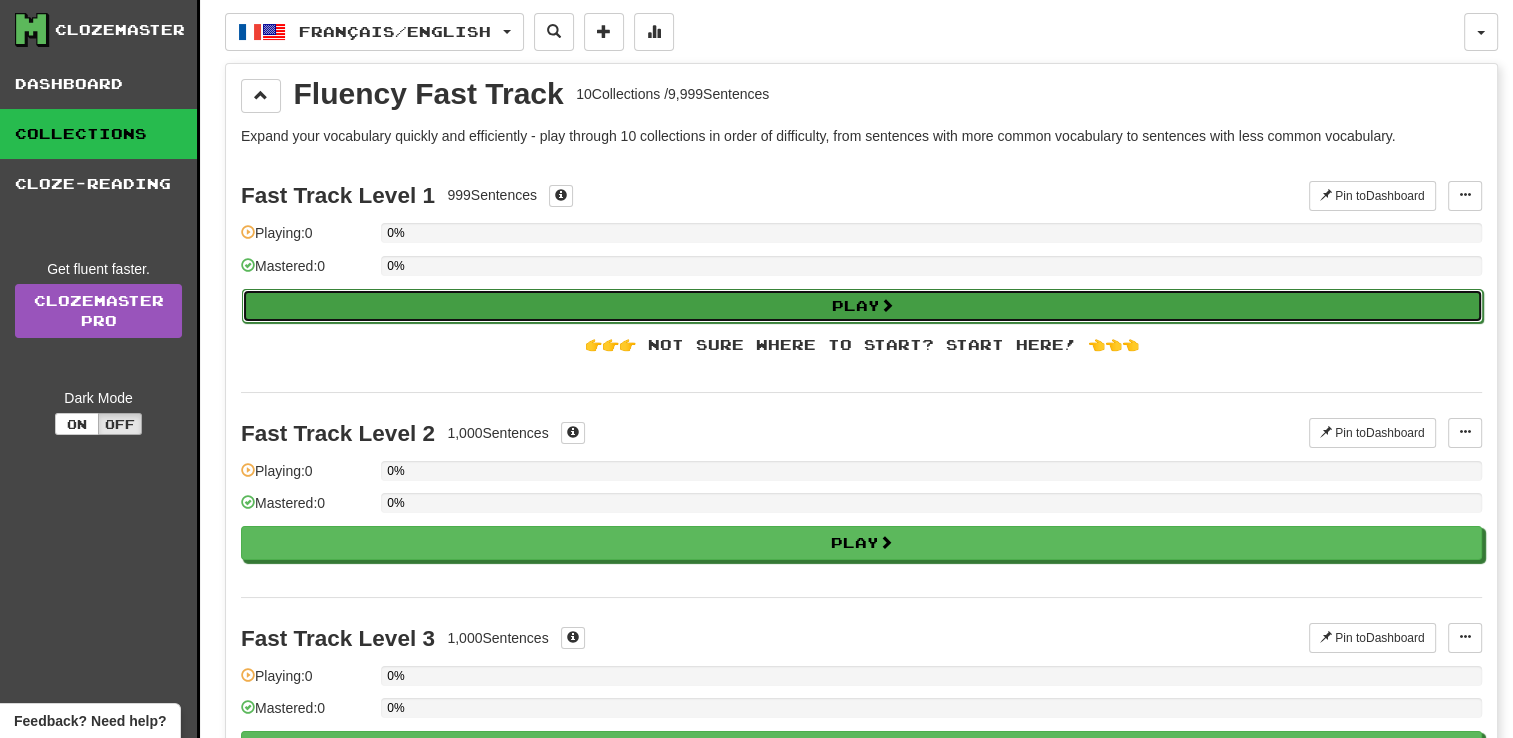 click on "Play" at bounding box center [862, 306] 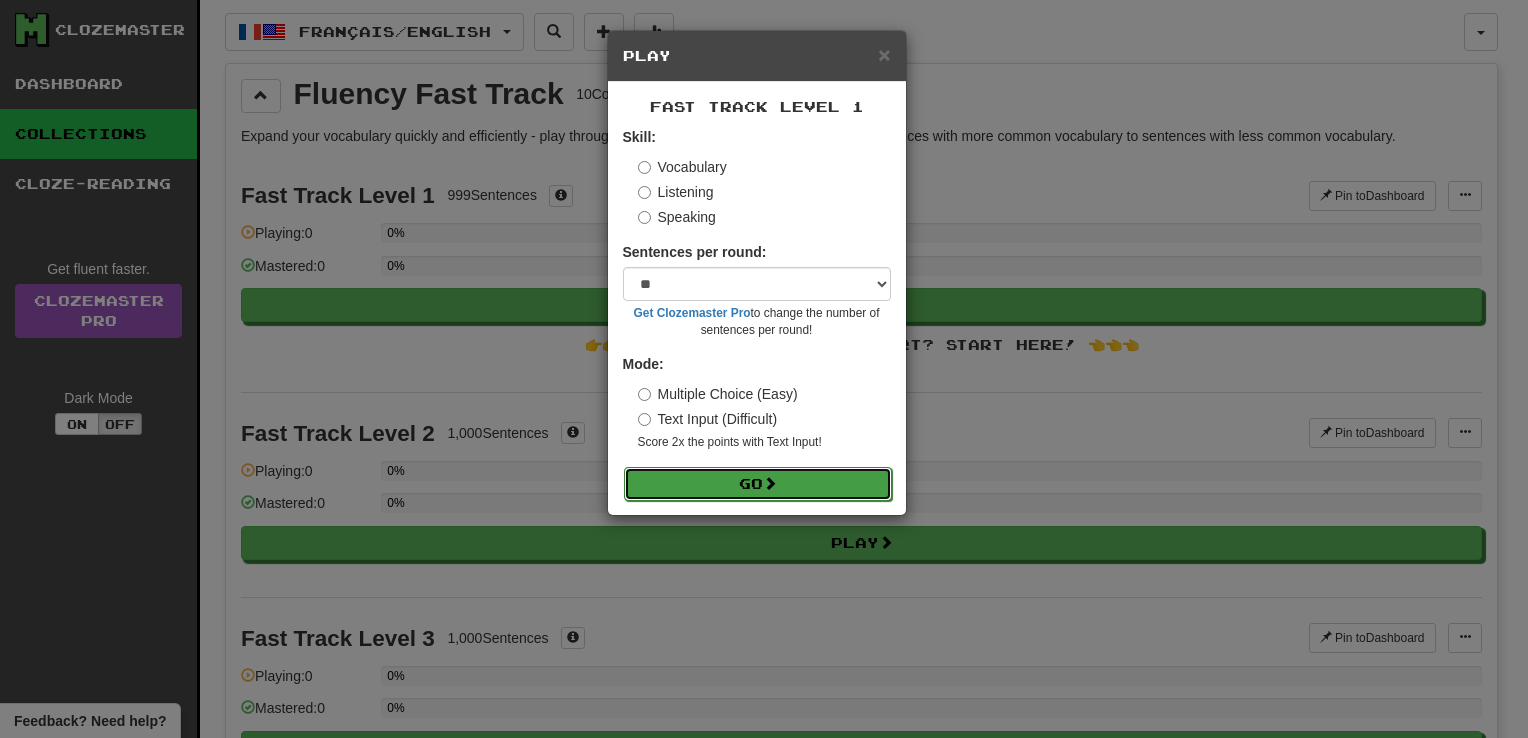 click on "Go" at bounding box center [758, 484] 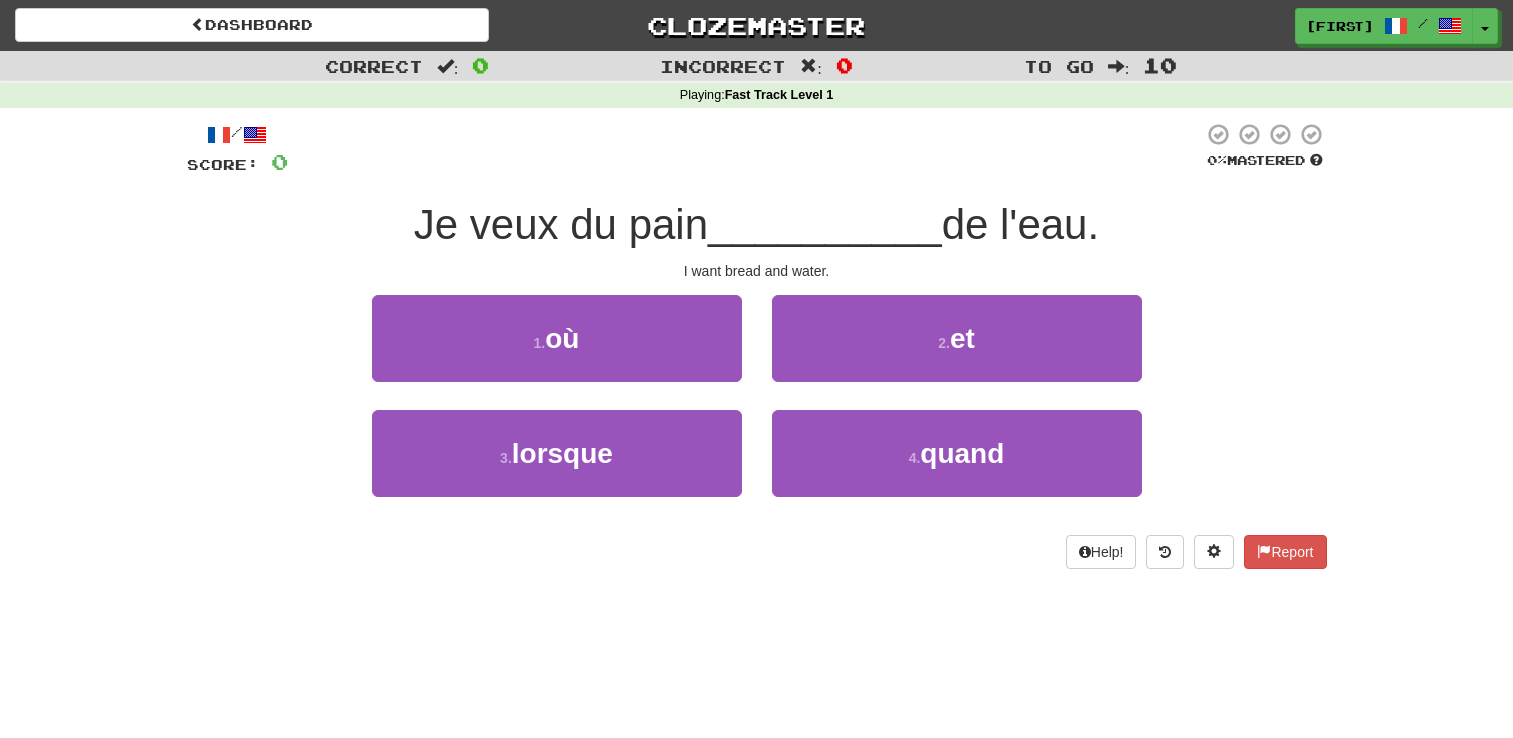 scroll, scrollTop: 0, scrollLeft: 0, axis: both 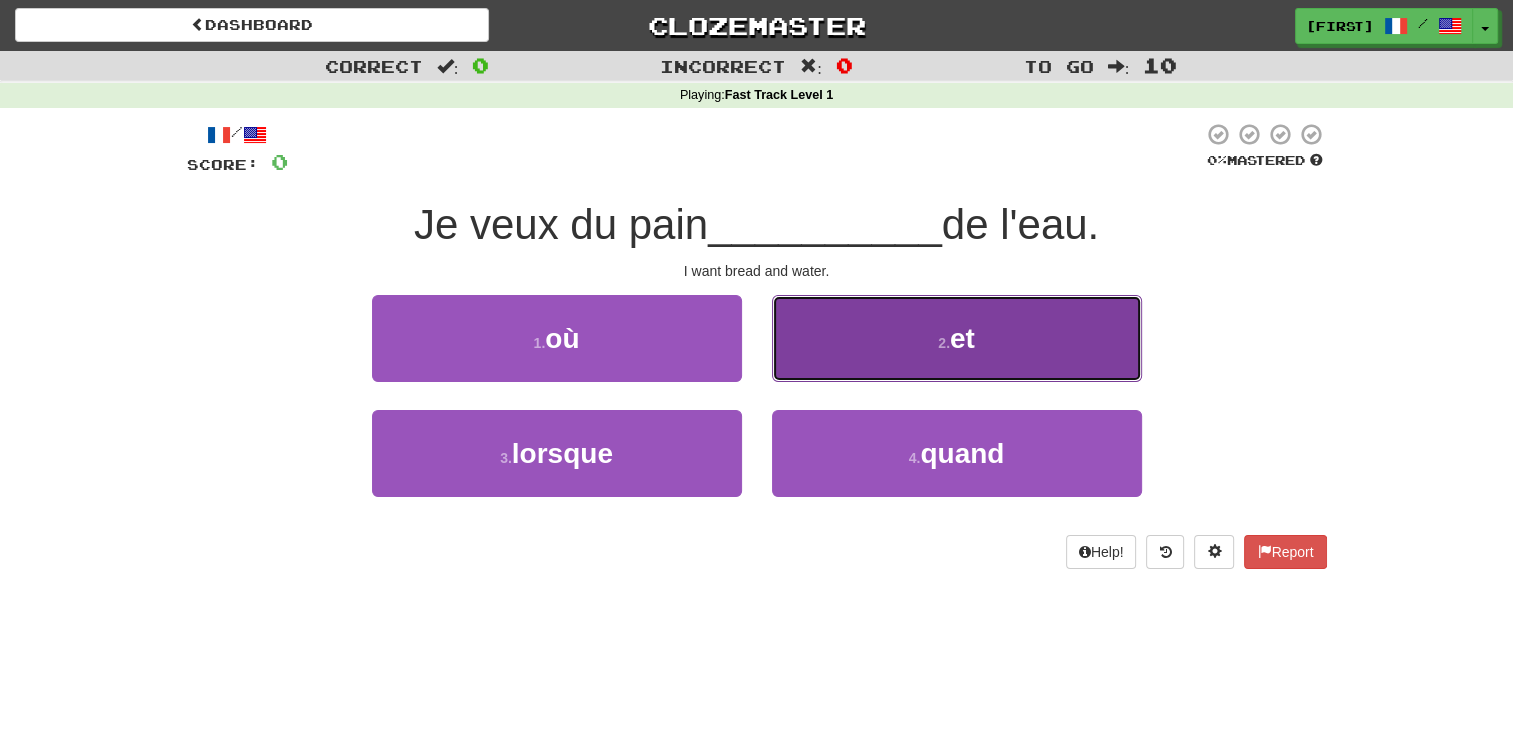 click on "2 .  et" at bounding box center [957, 338] 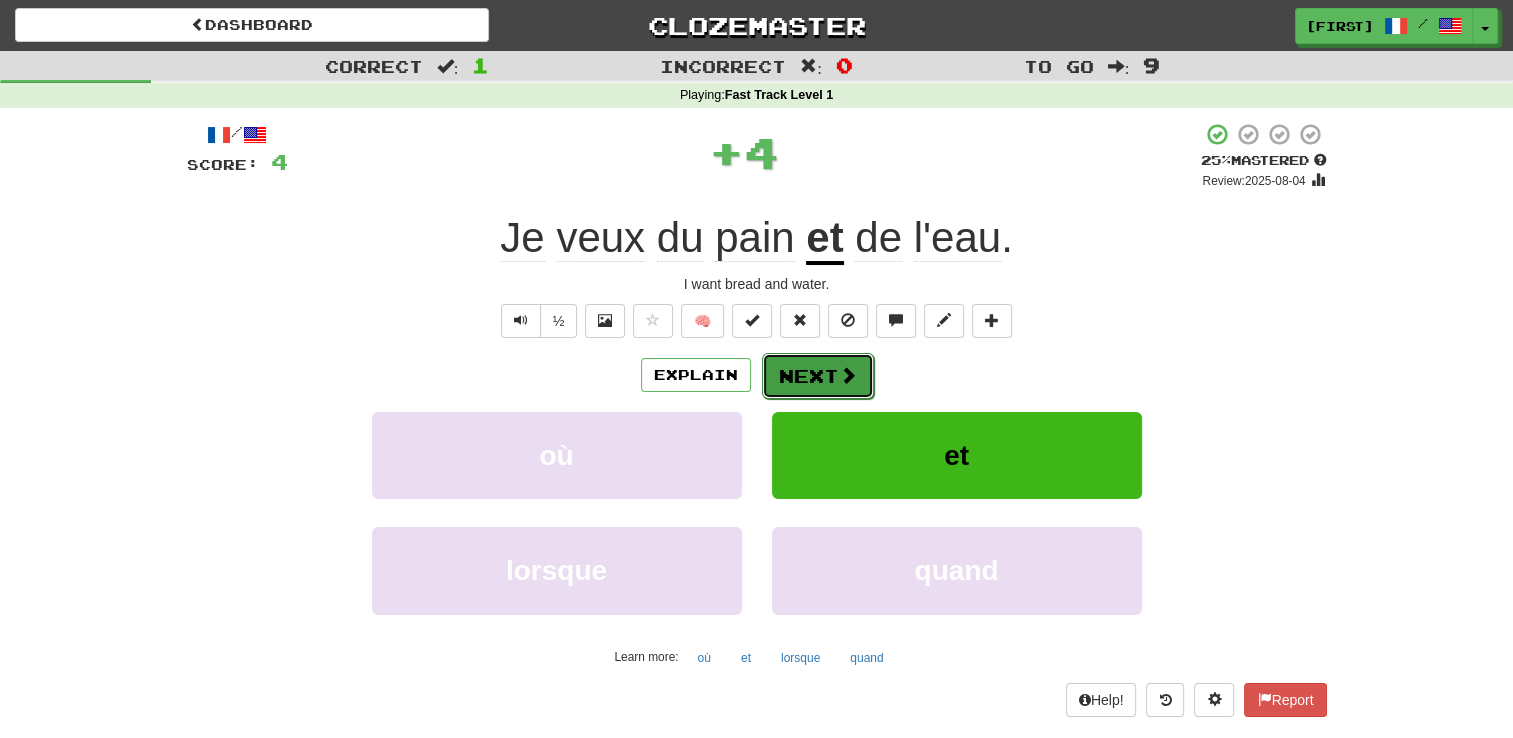 click on "Next" at bounding box center (818, 376) 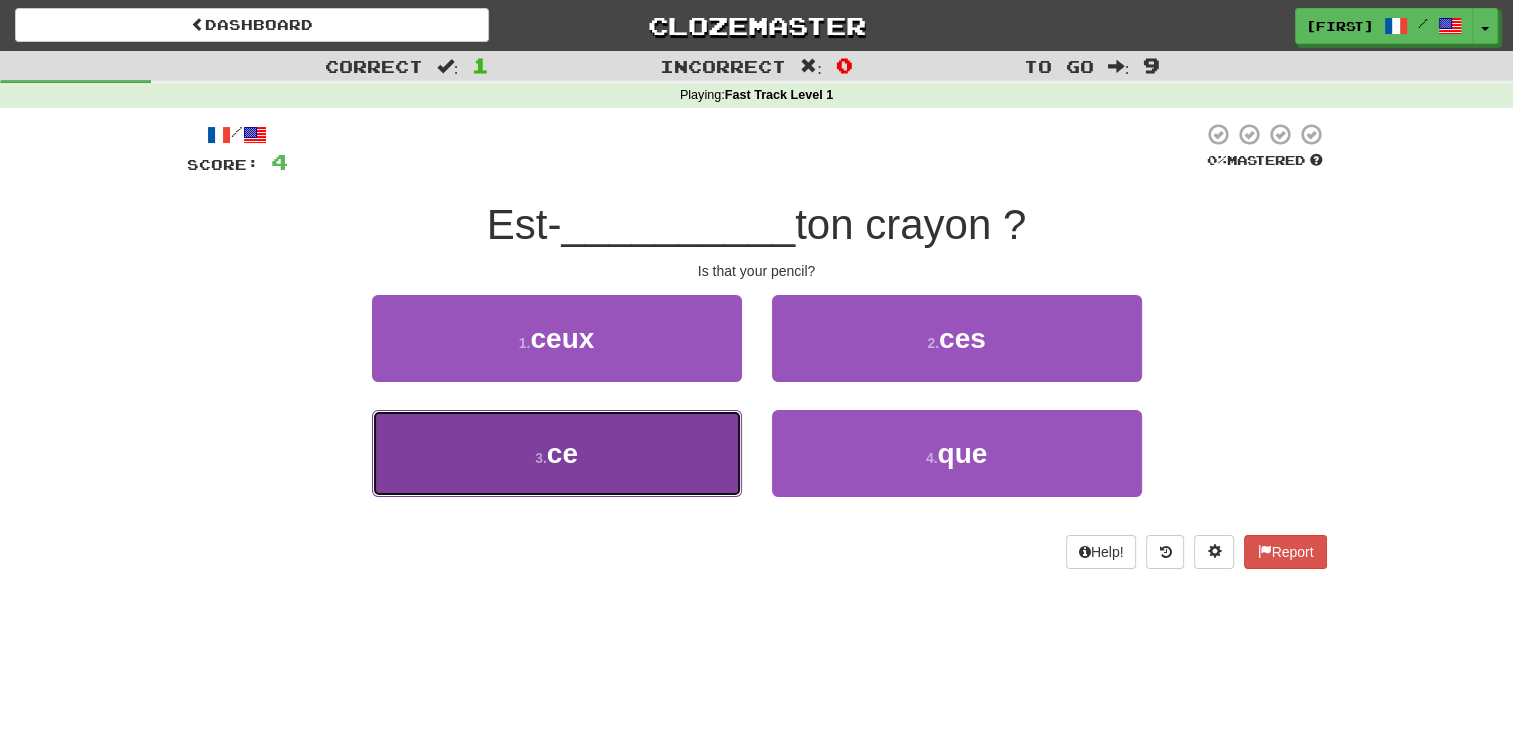 click on "3 .  ce" at bounding box center (557, 453) 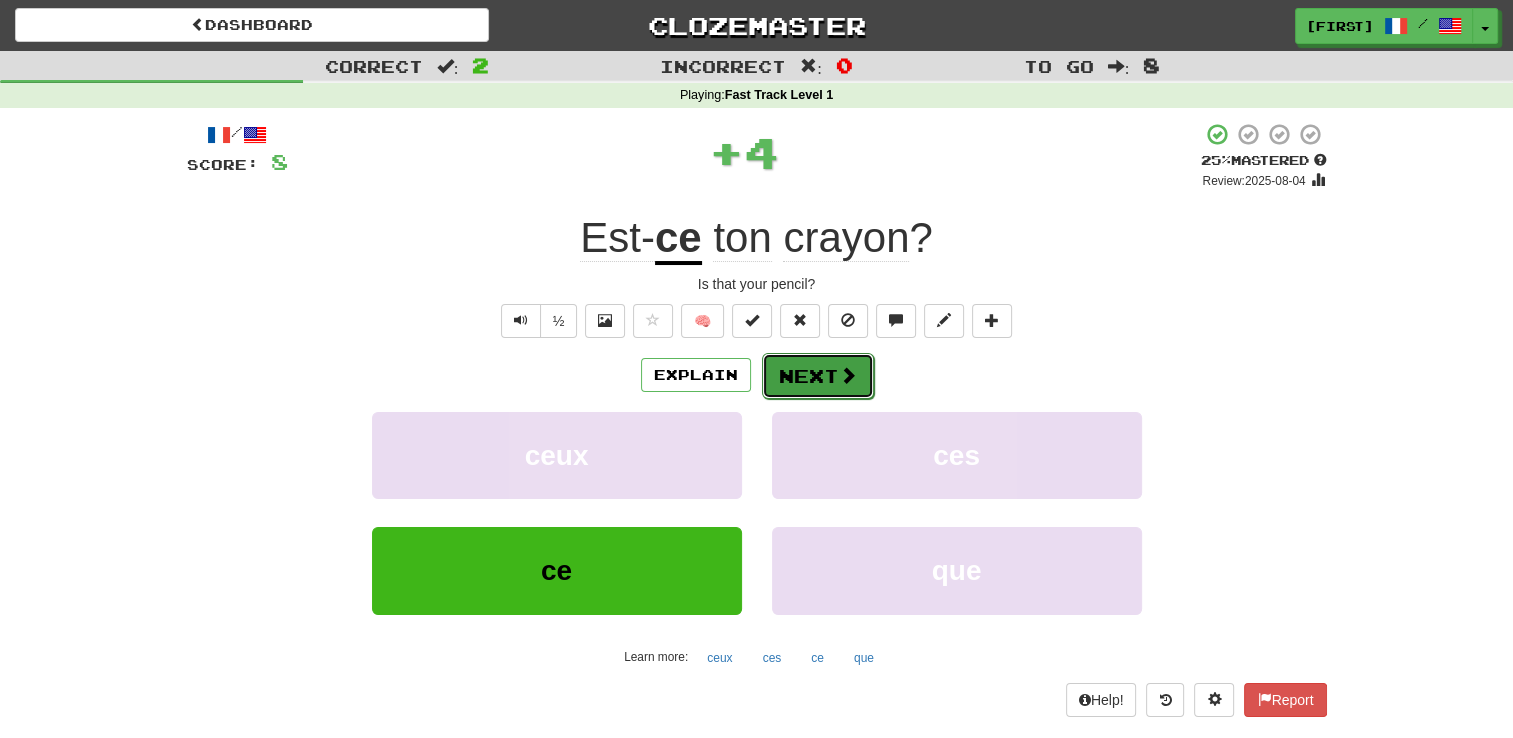 click on "Next" at bounding box center (818, 376) 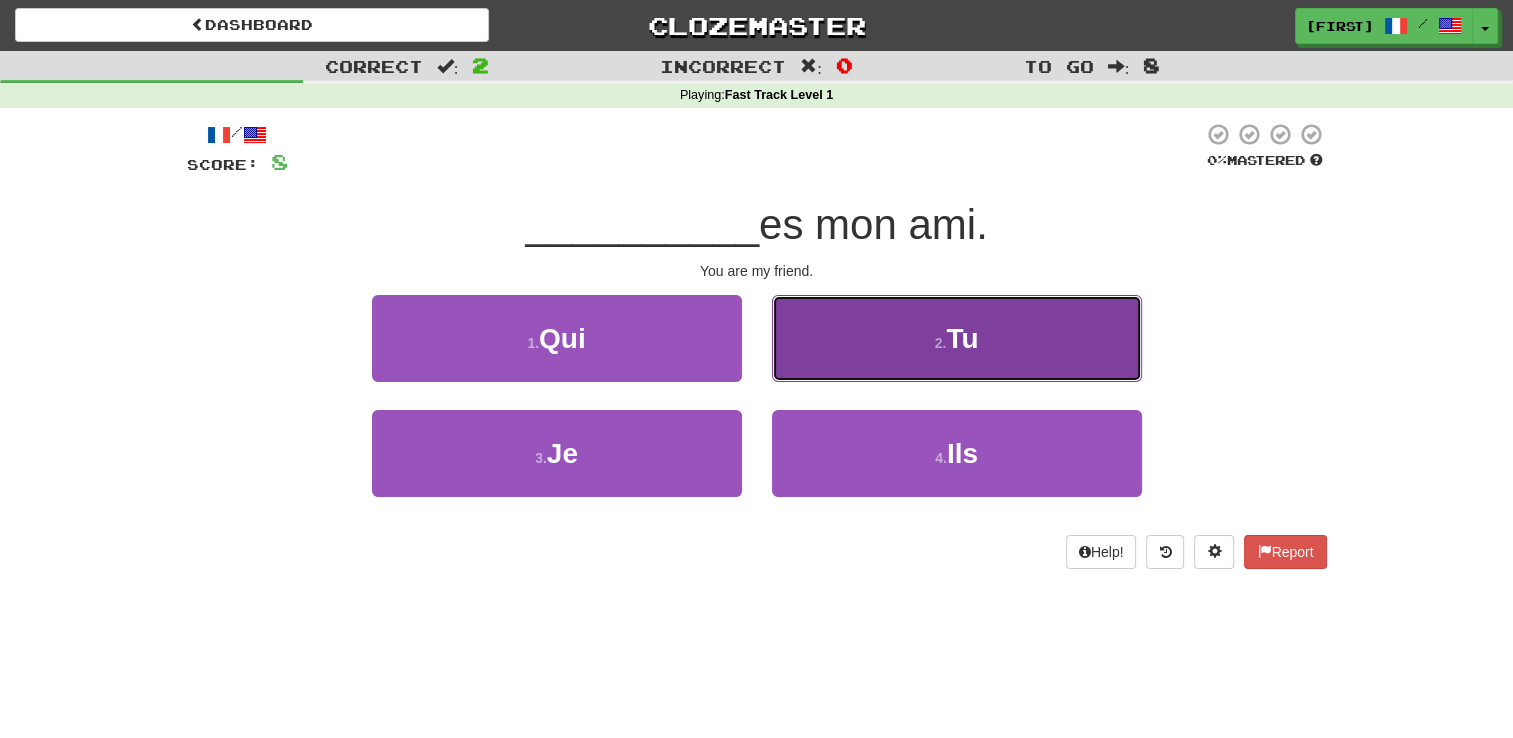 click on "2 .  Tu" at bounding box center (957, 338) 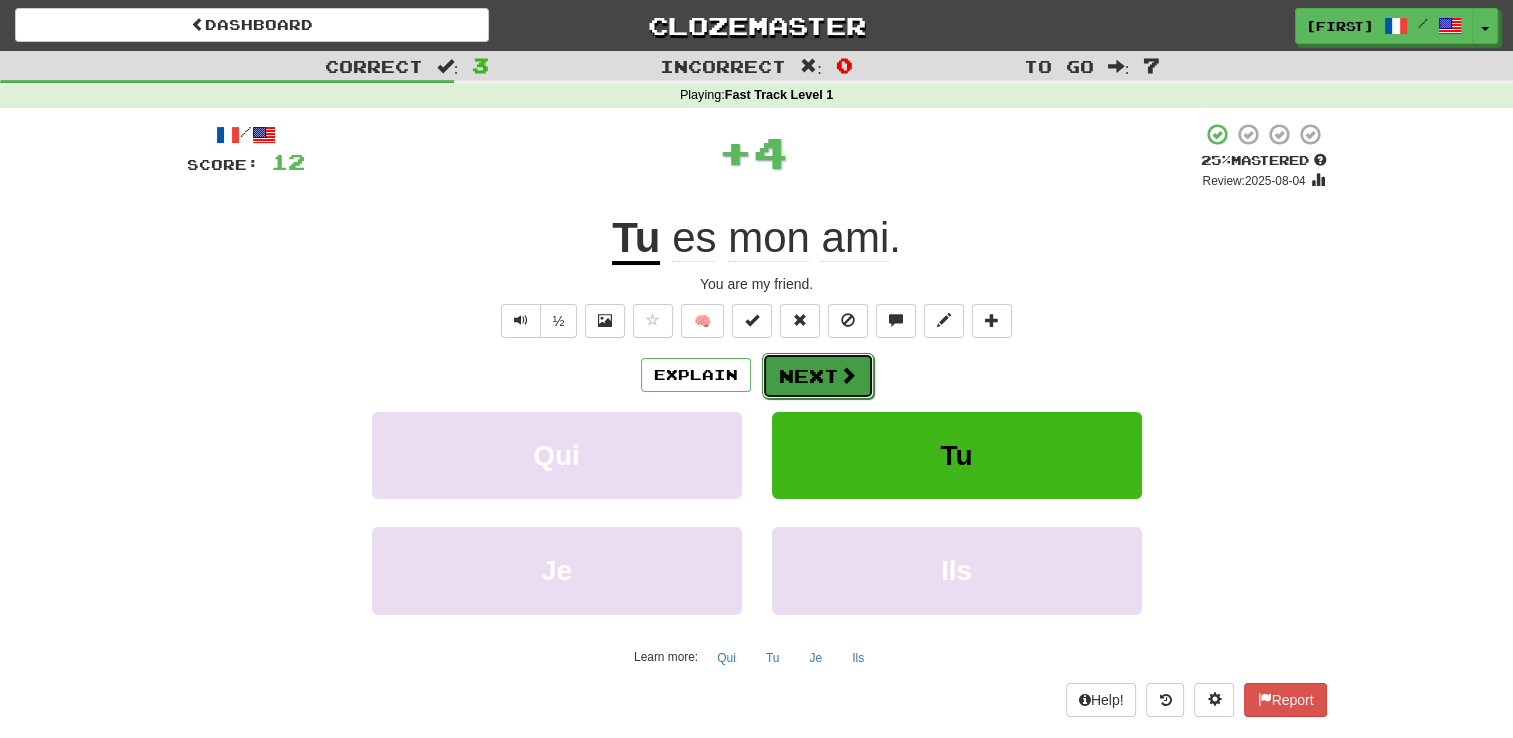 click at bounding box center (848, 375) 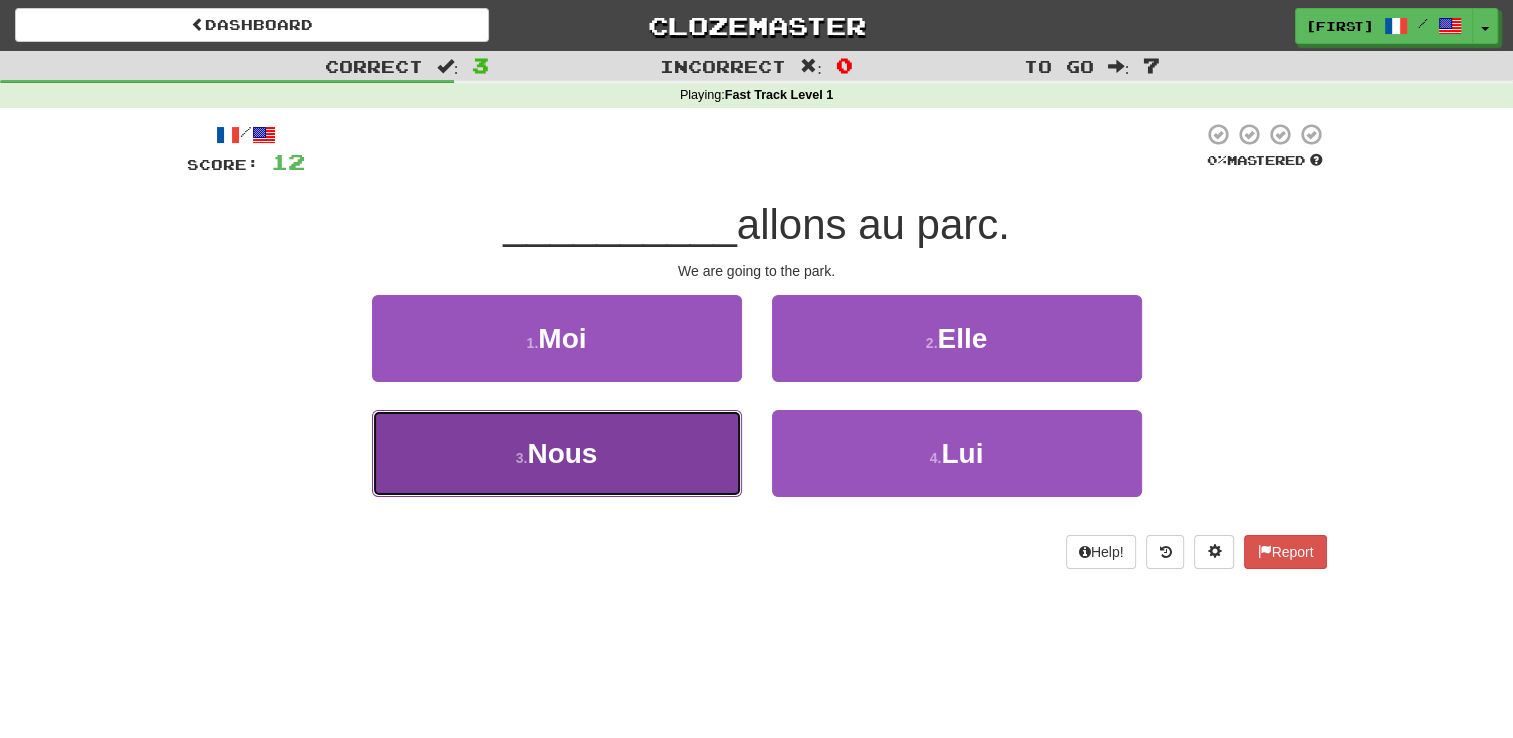 click on "3 .  Nous" at bounding box center (557, 453) 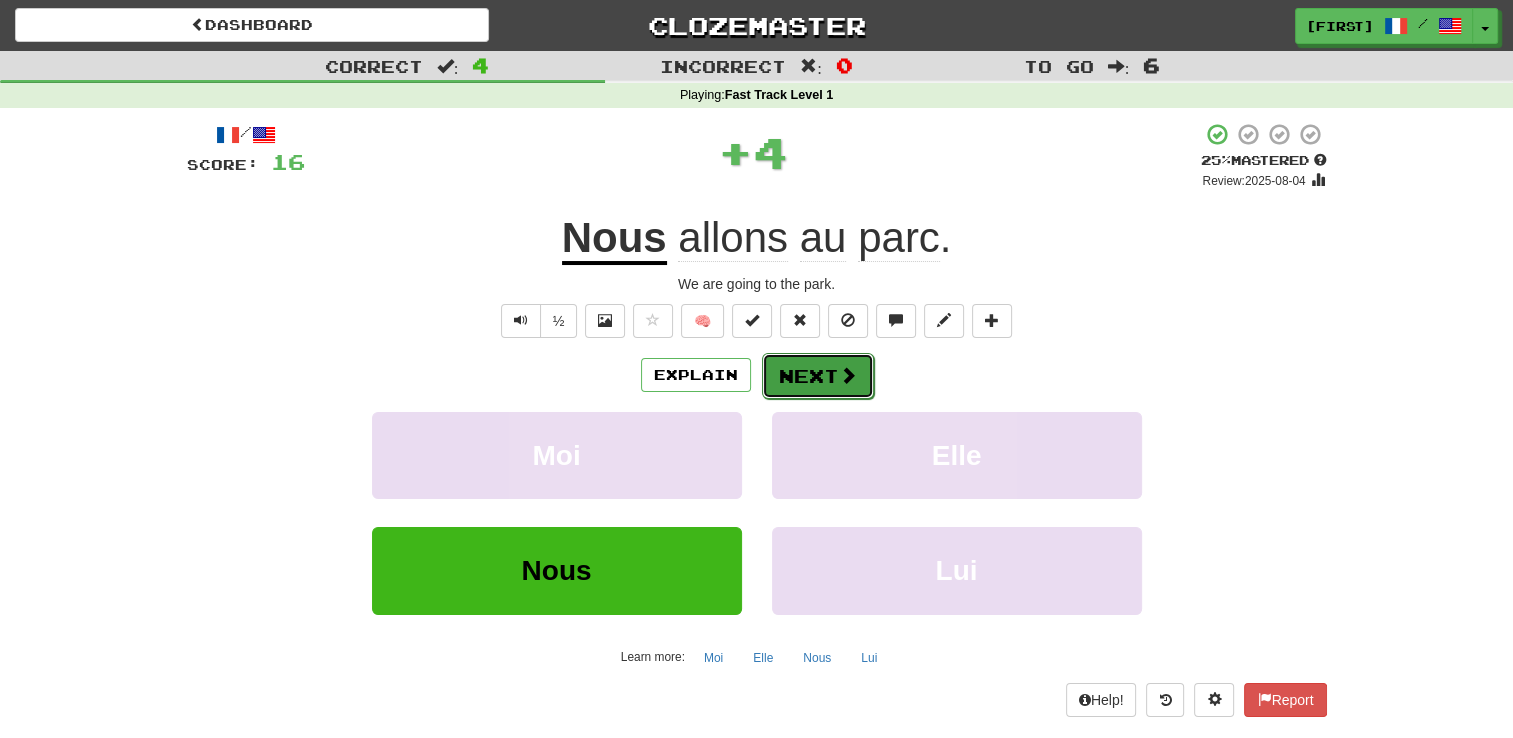 click on "Next" at bounding box center (818, 376) 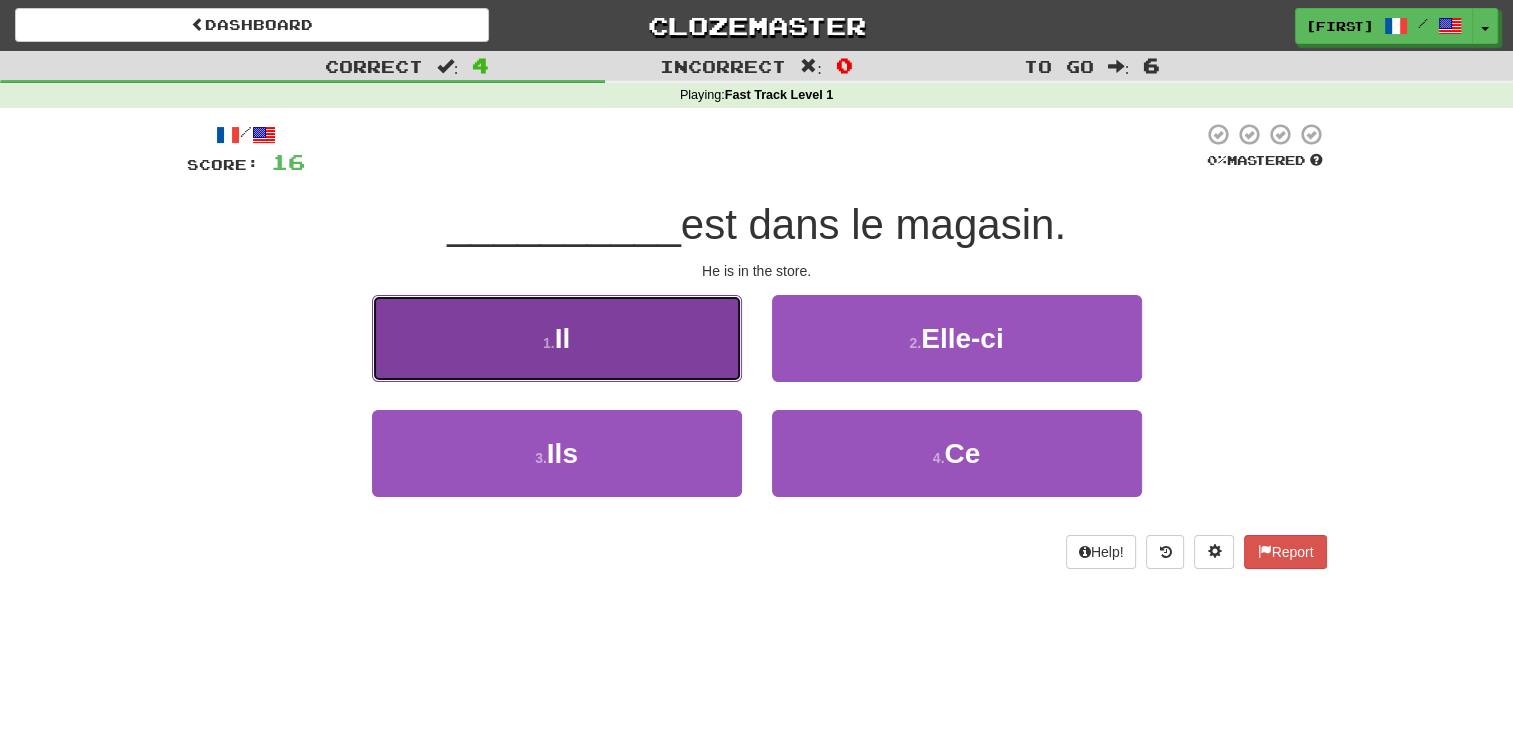 click on "1 .  Il" at bounding box center [557, 338] 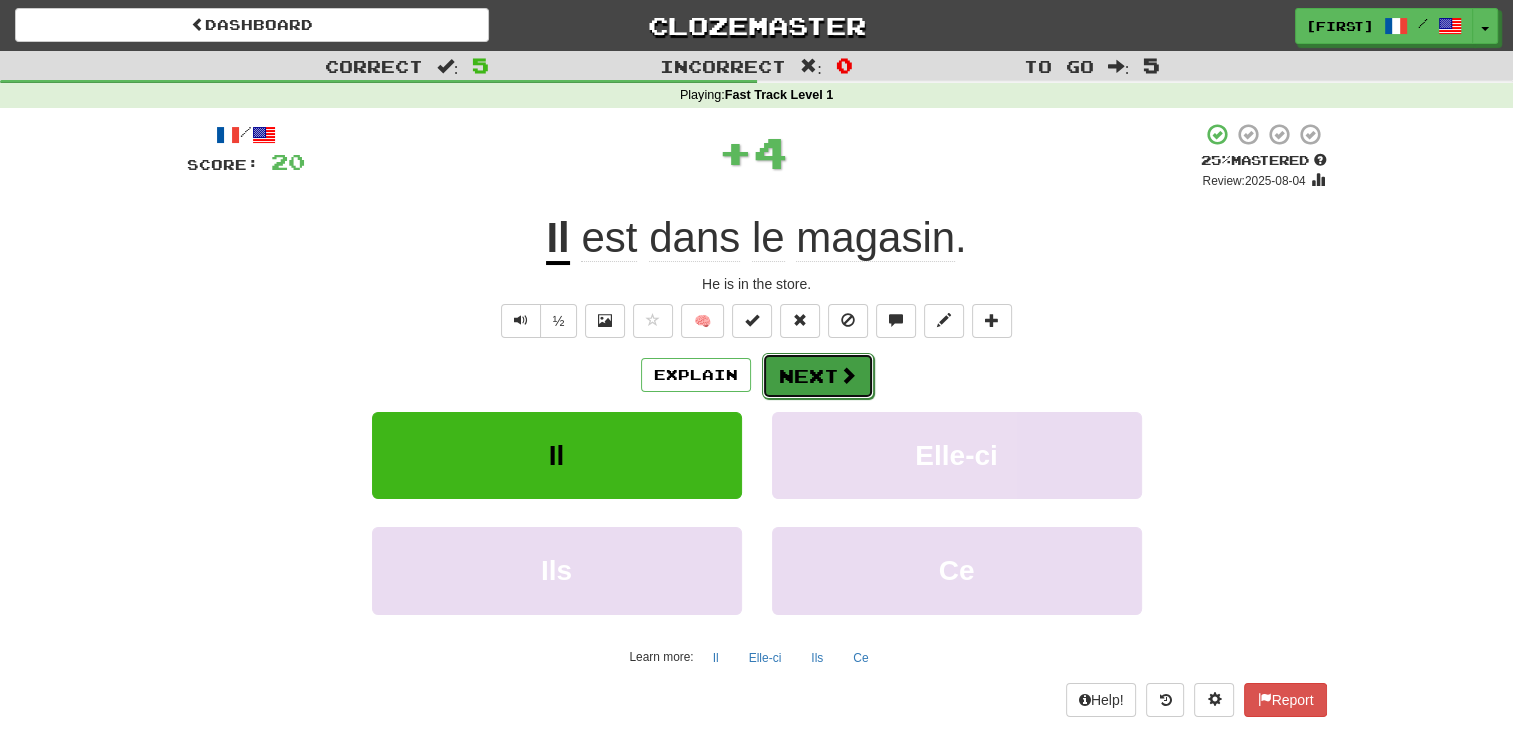 click on "Next" at bounding box center [818, 376] 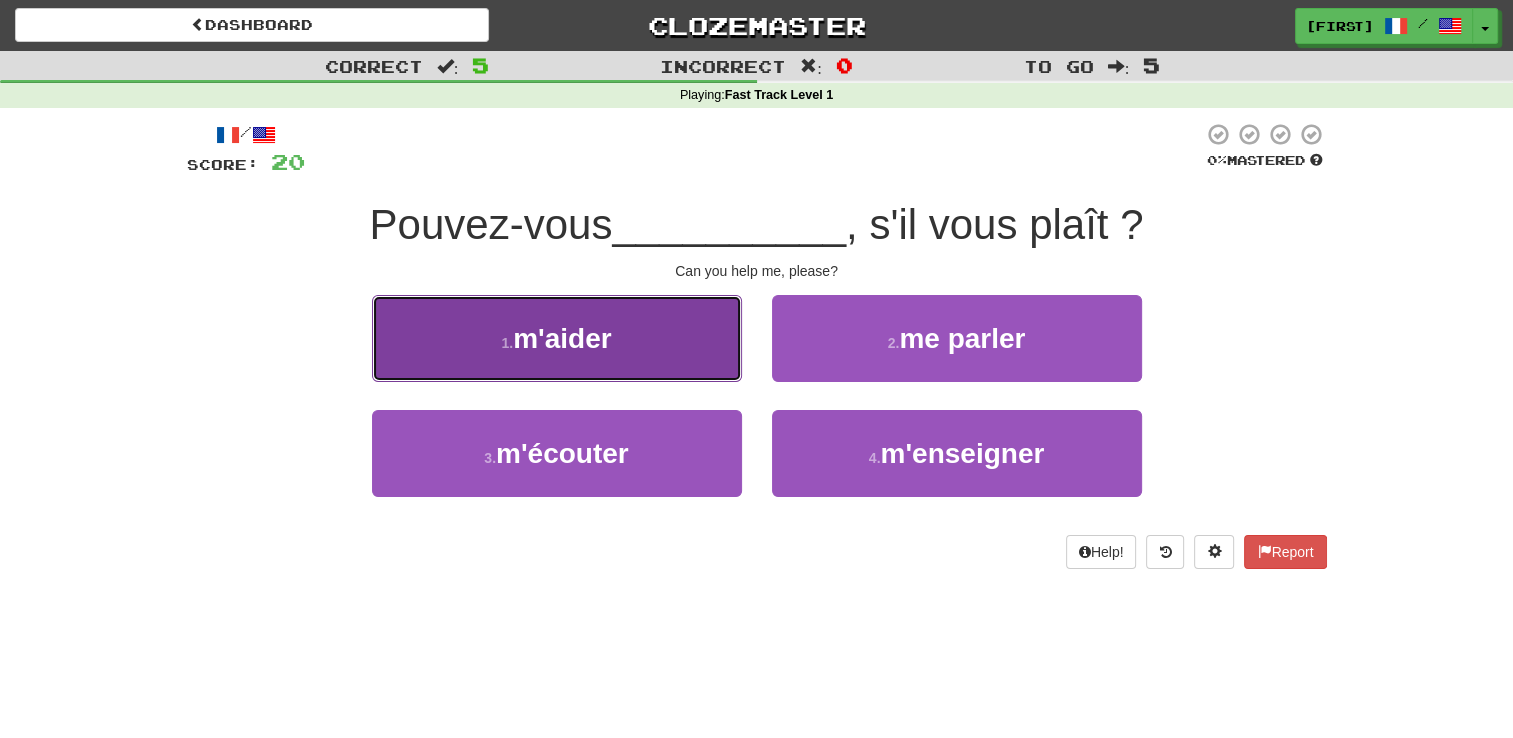 click on "1 .  m'aider" at bounding box center [557, 338] 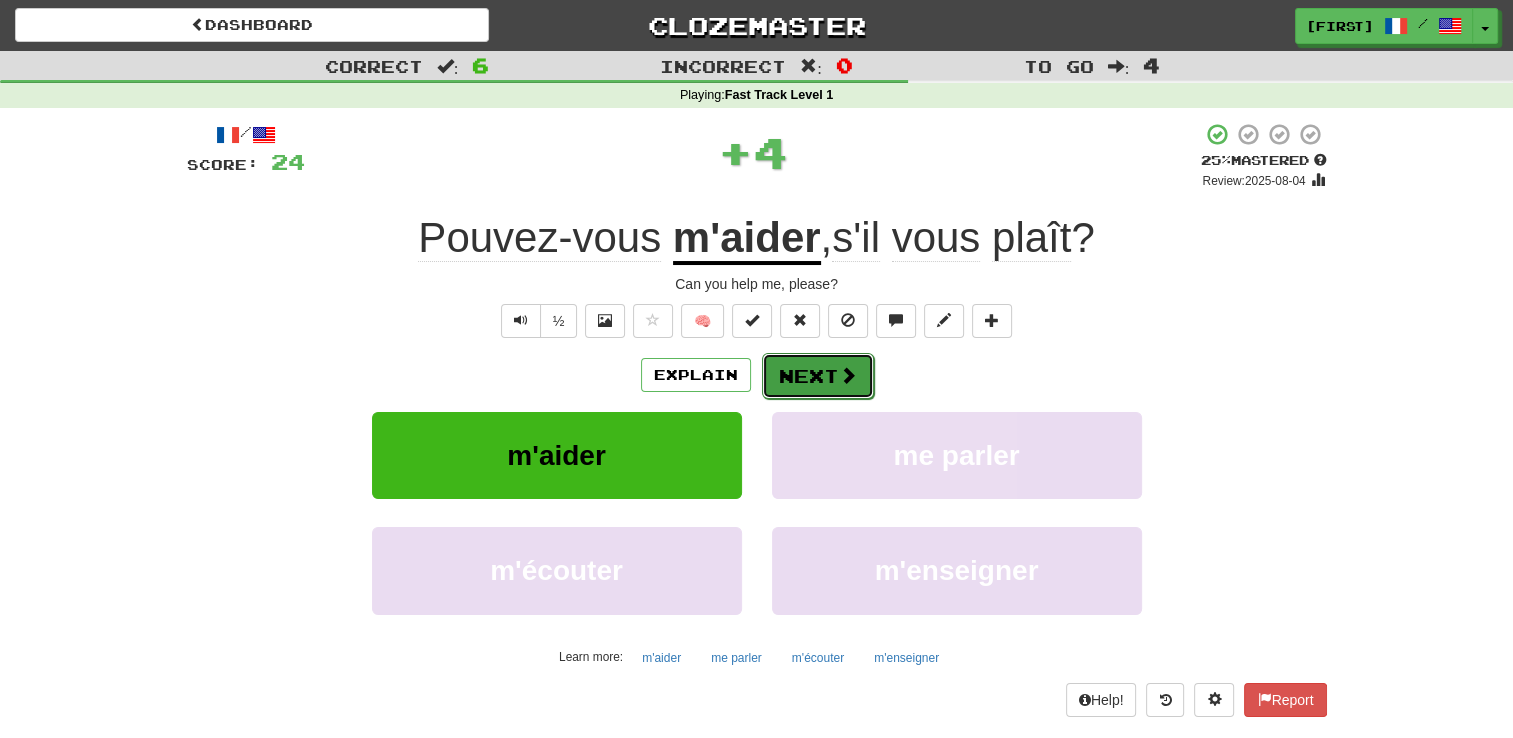 click on "Next" at bounding box center (818, 376) 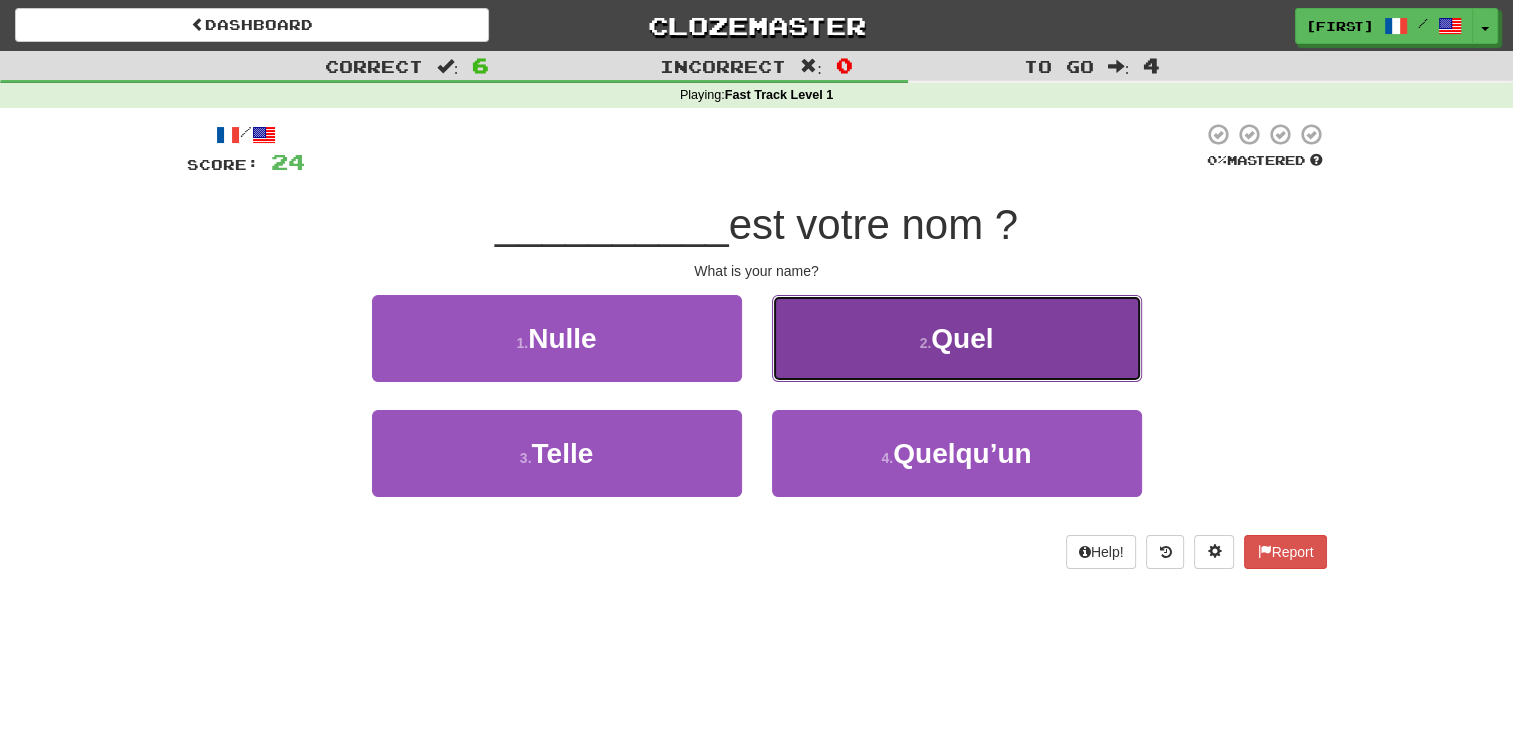 click on "2 .  Quel" at bounding box center (957, 338) 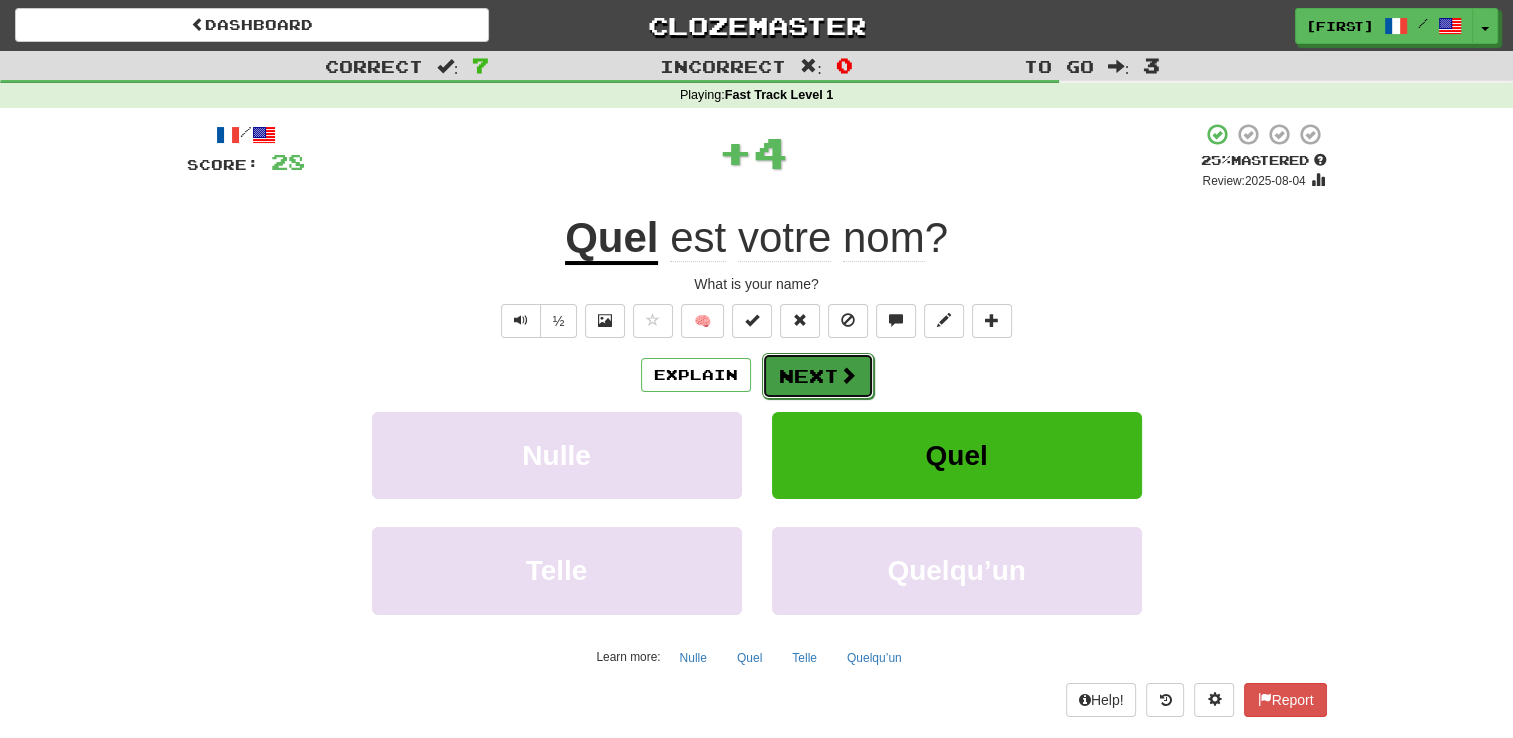 click on "Next" at bounding box center (818, 376) 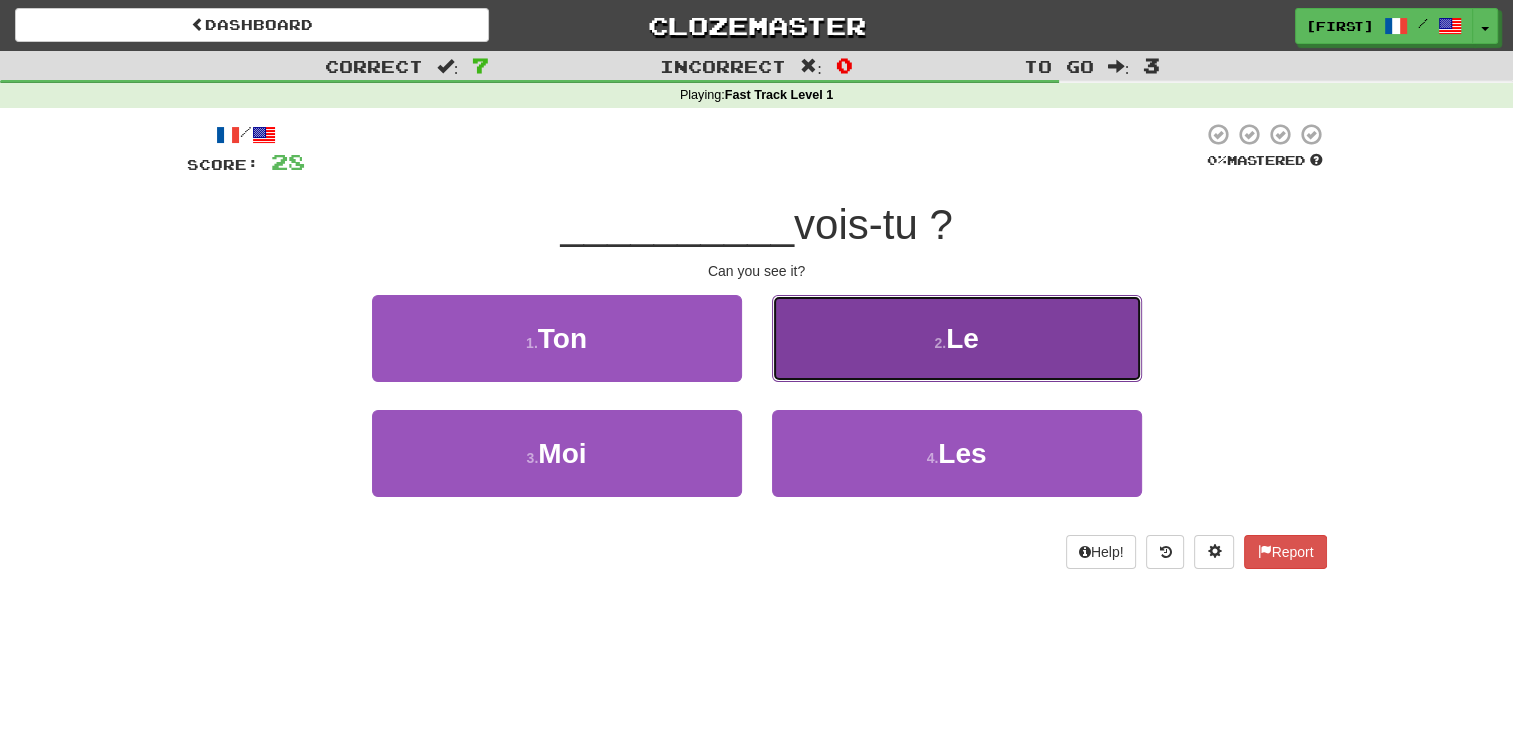 click on "2 .  Le" at bounding box center (957, 338) 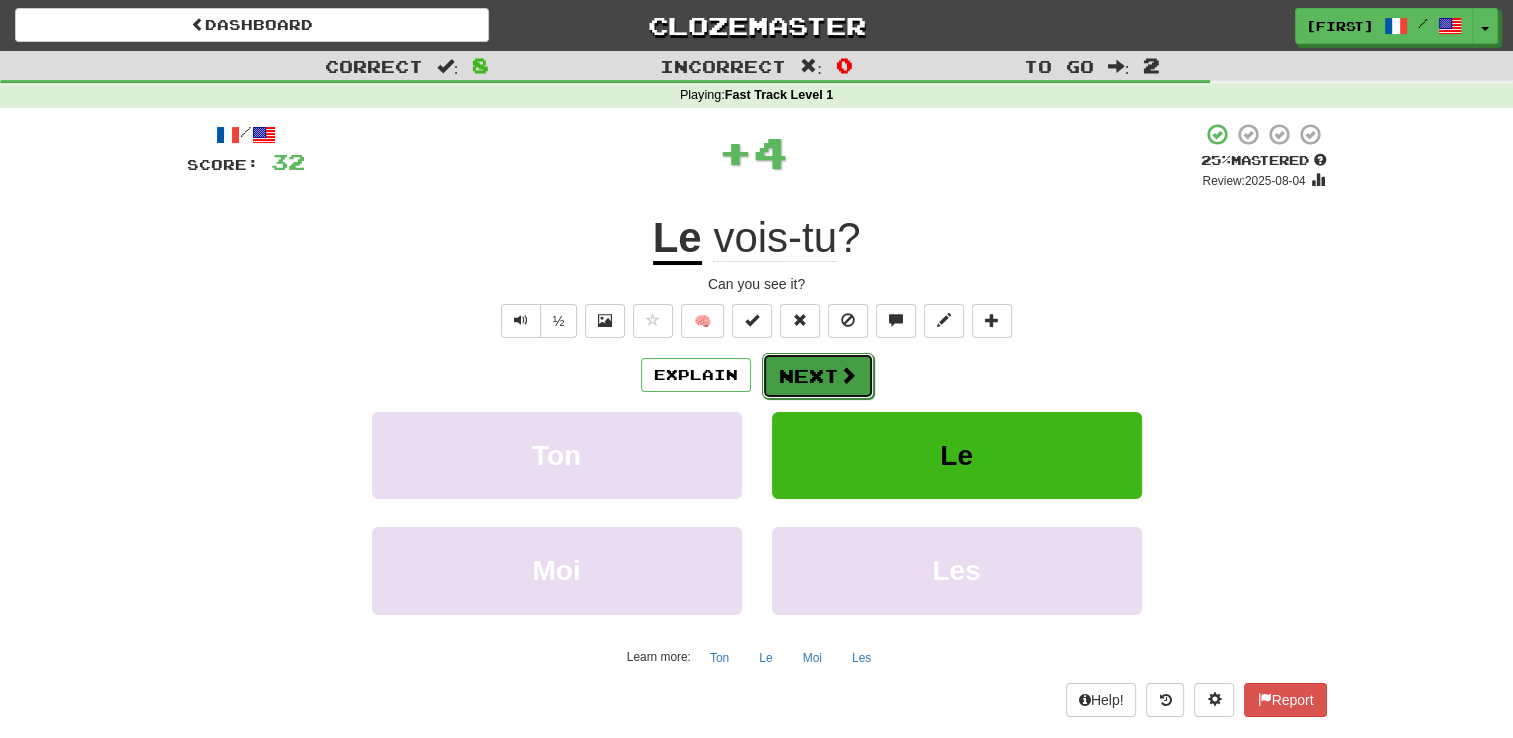 click at bounding box center [848, 375] 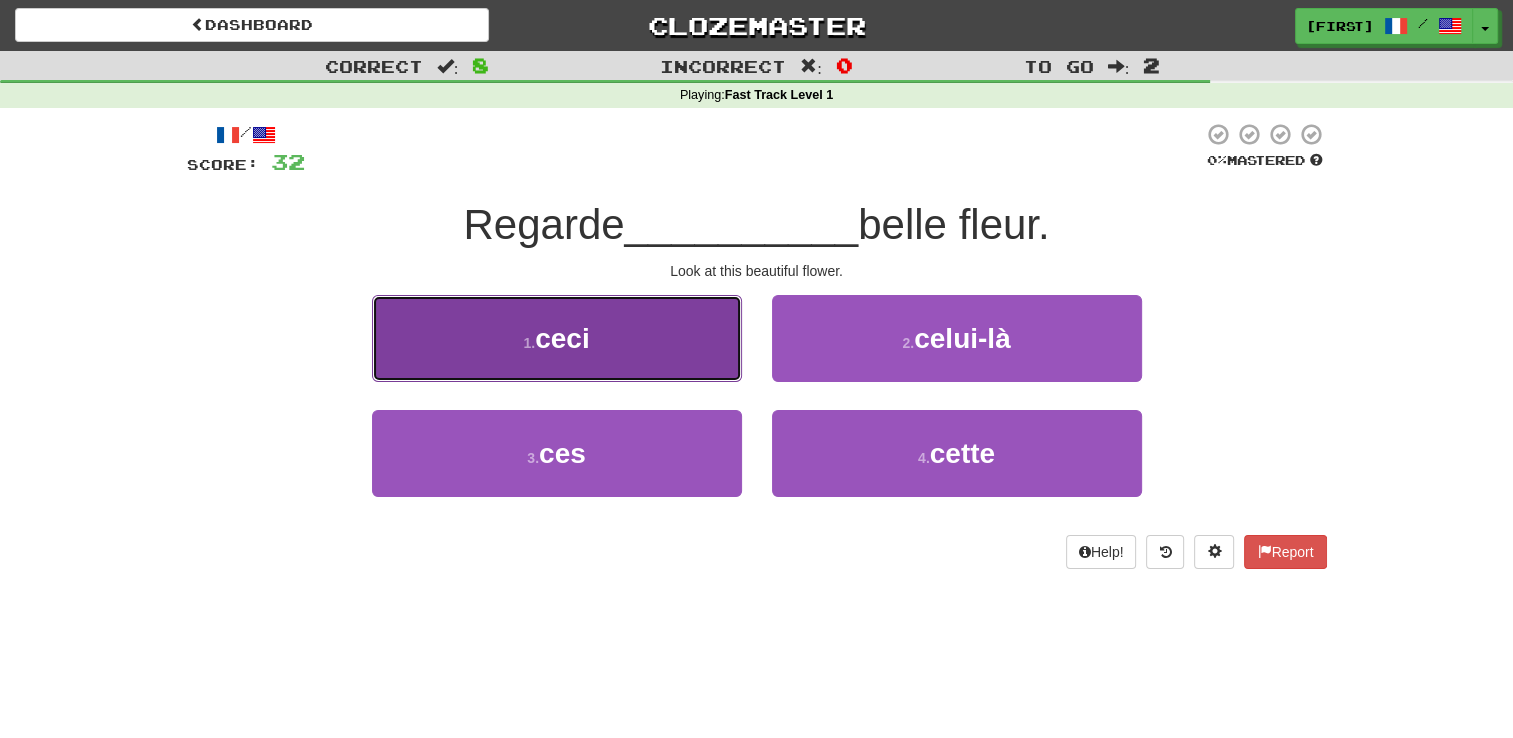 click on "1 .  ceci" at bounding box center (557, 338) 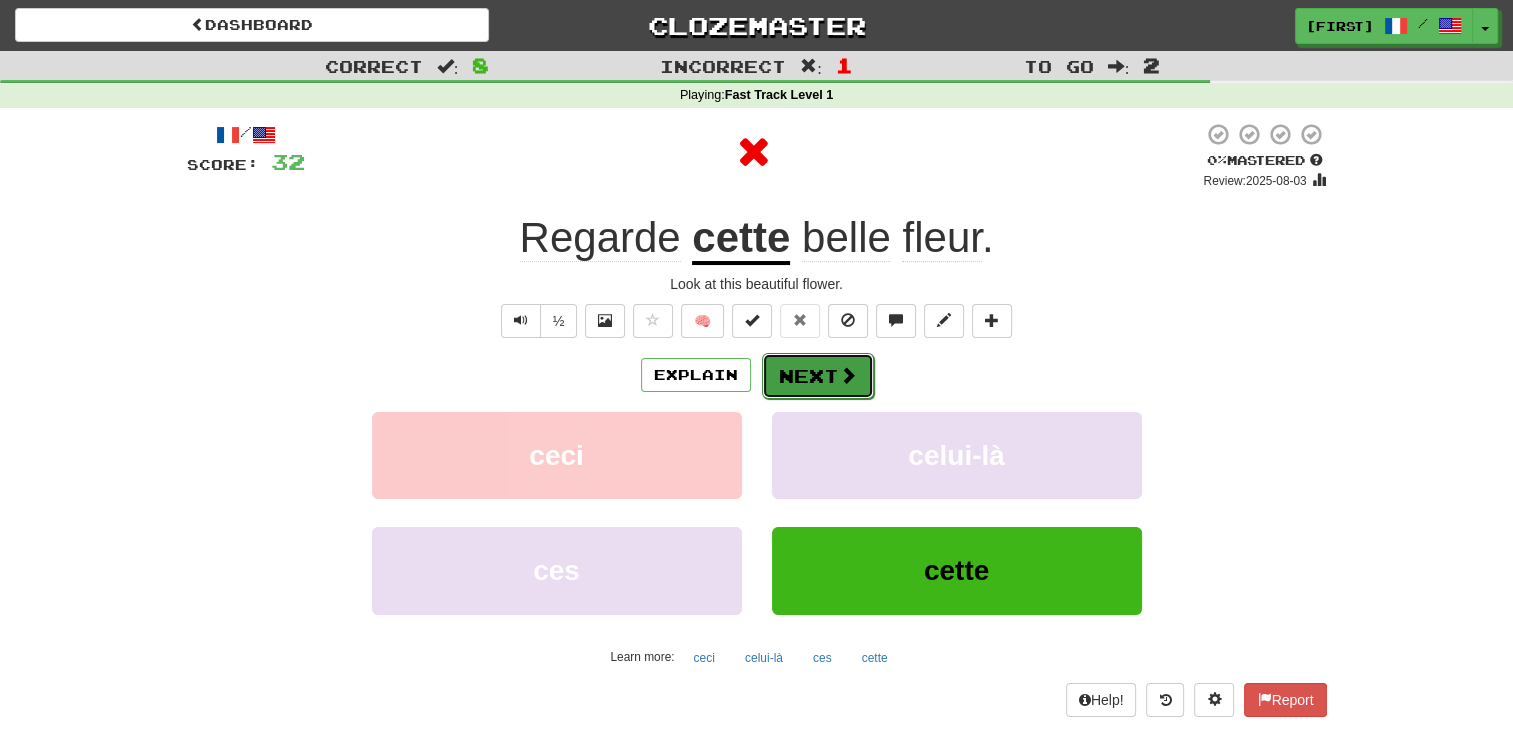 click on "Next" at bounding box center [818, 376] 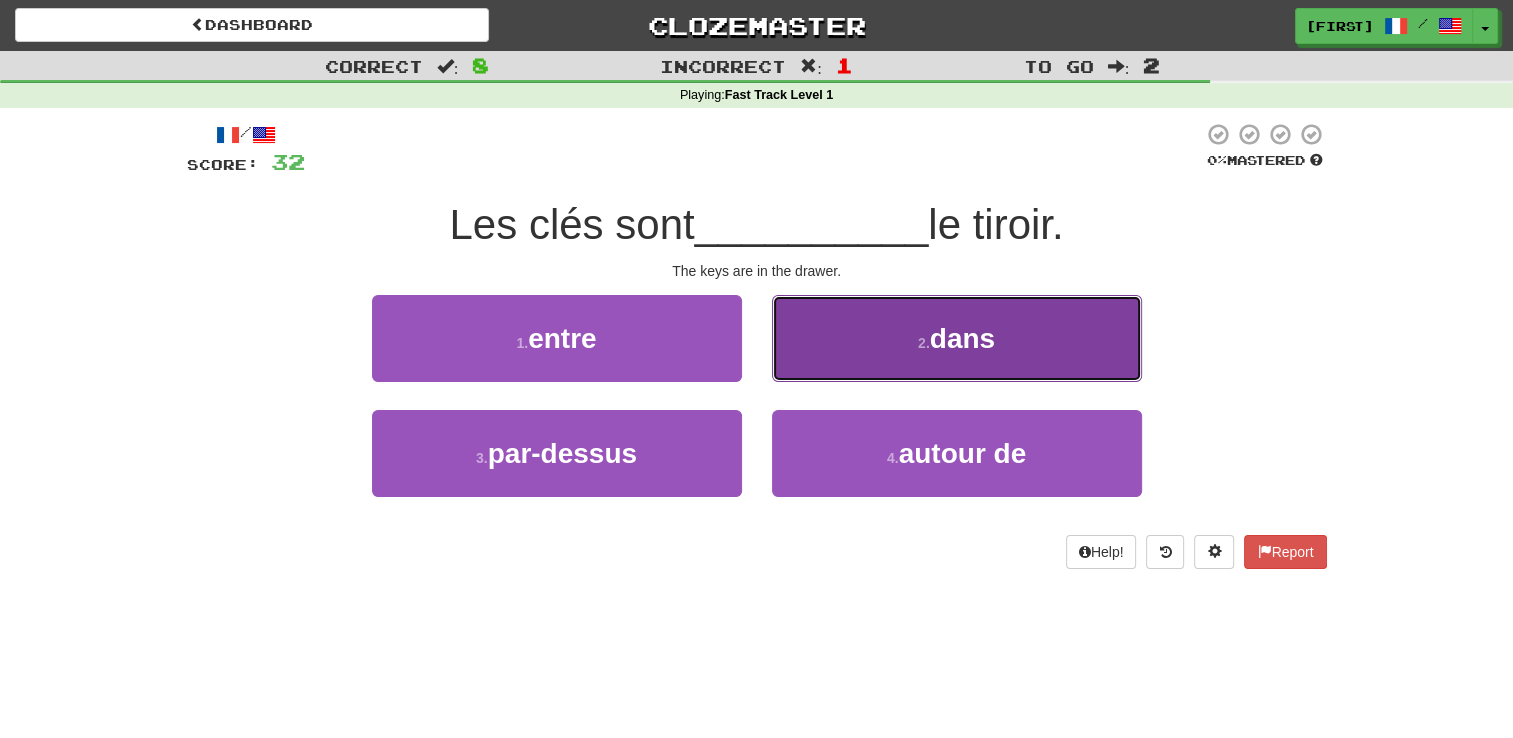 click on "2 .  dans" at bounding box center (957, 338) 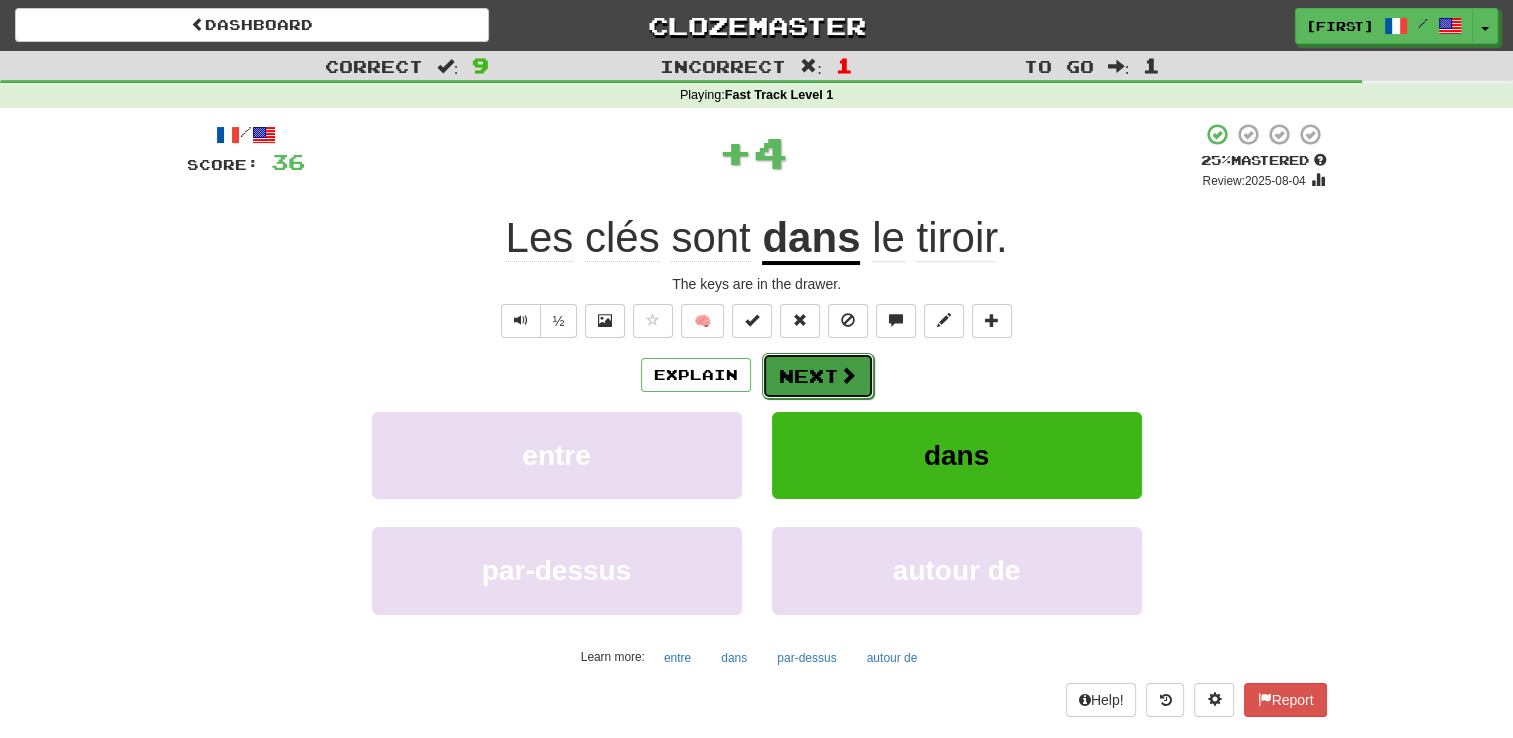 click on "Next" at bounding box center (818, 376) 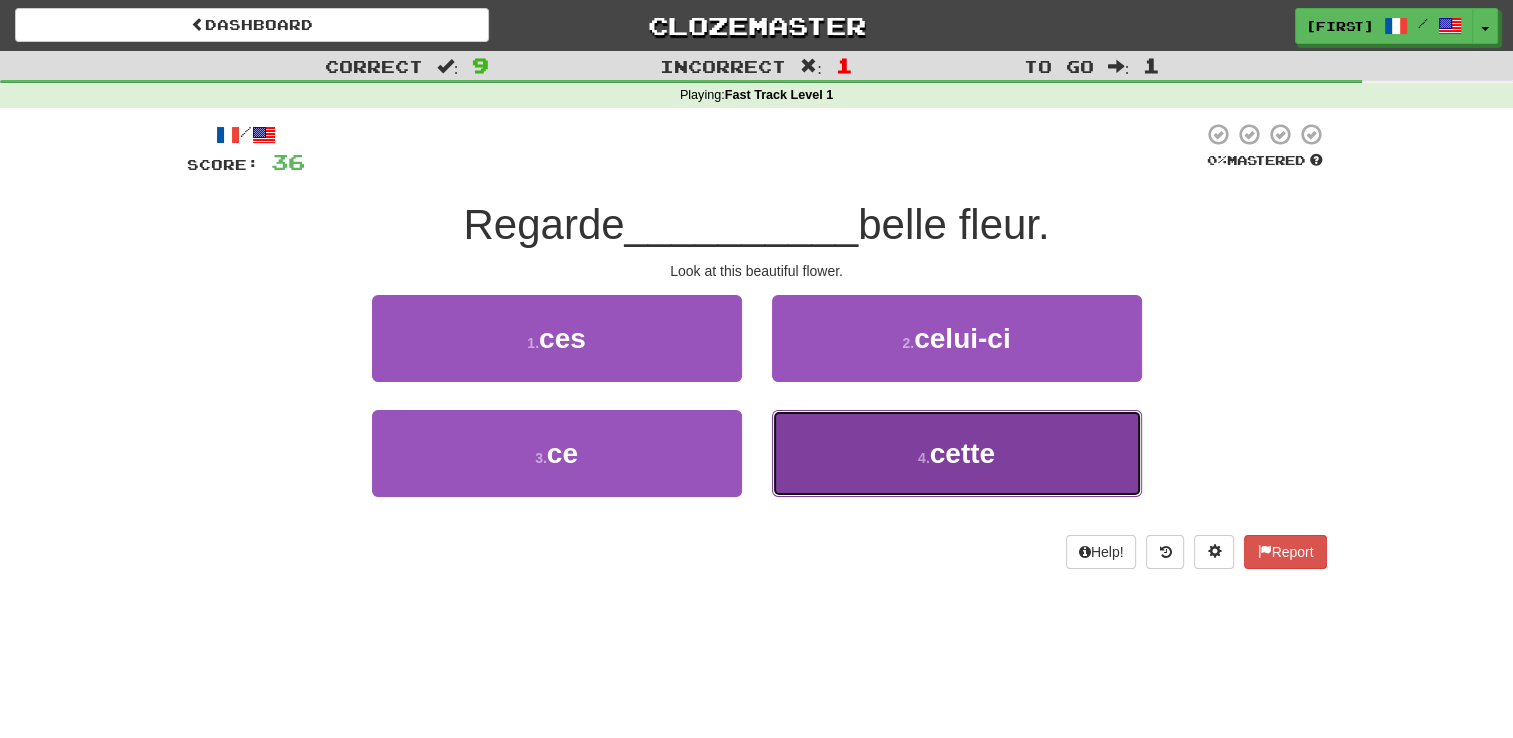 click on "4 .  cette" at bounding box center [957, 453] 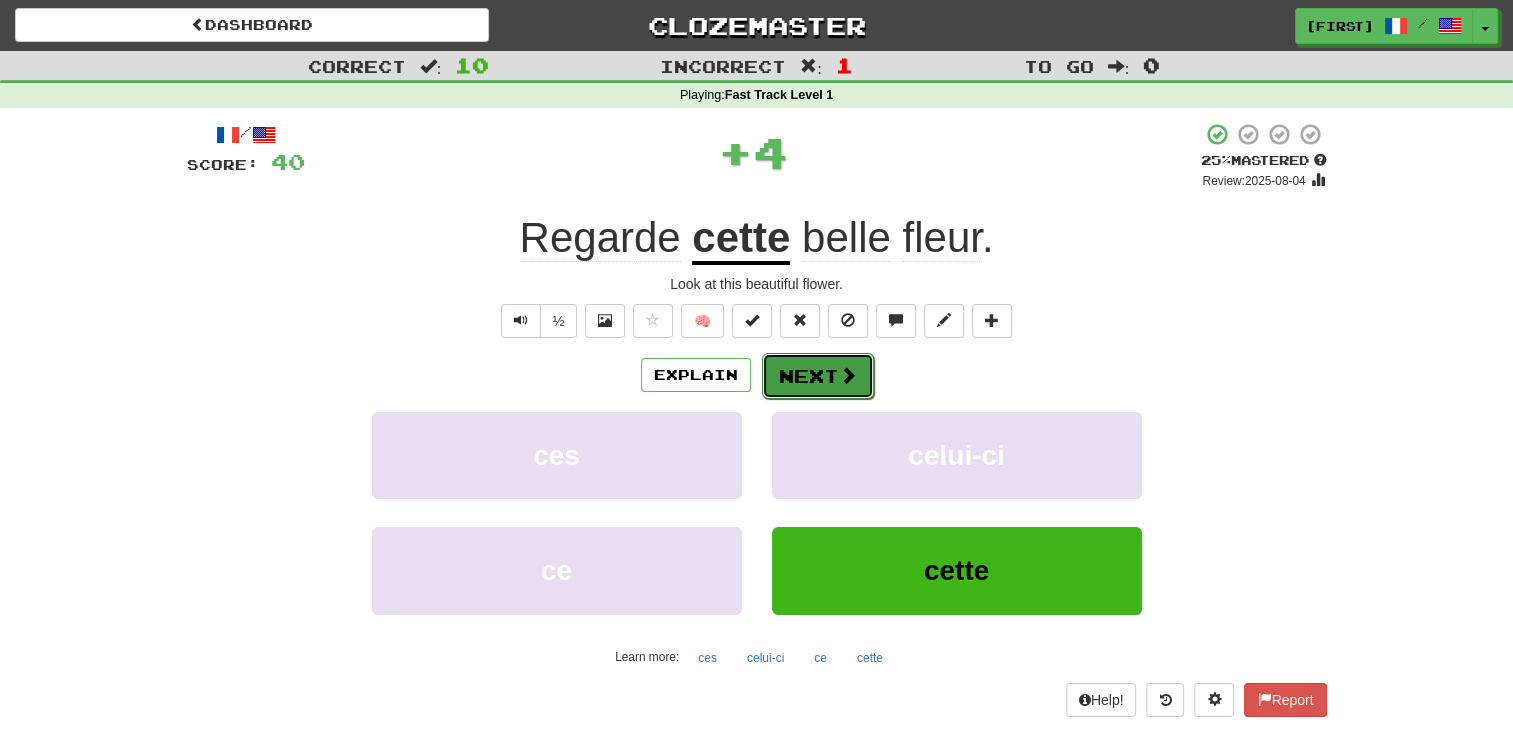 click on "Next" at bounding box center (818, 376) 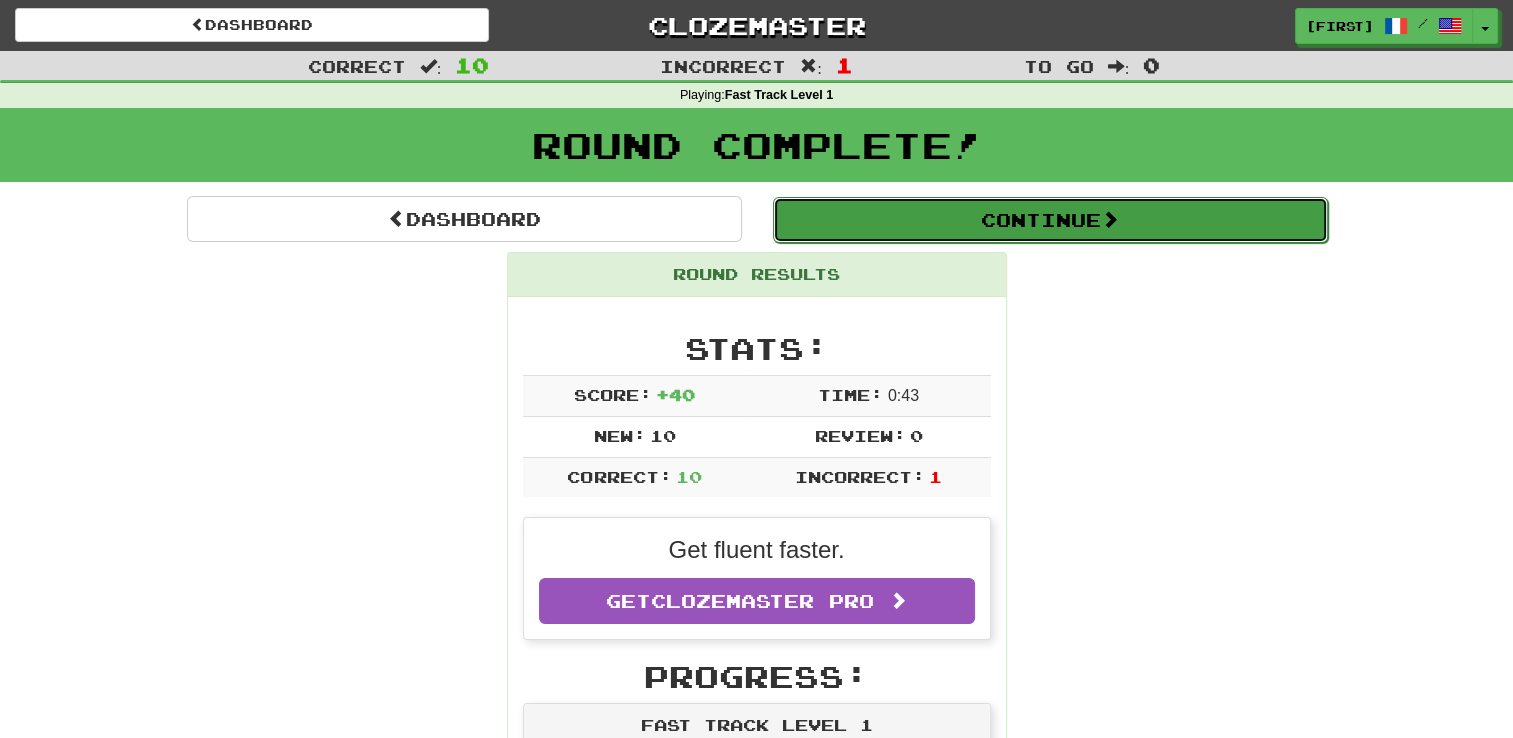 click on "Continue" at bounding box center (1050, 220) 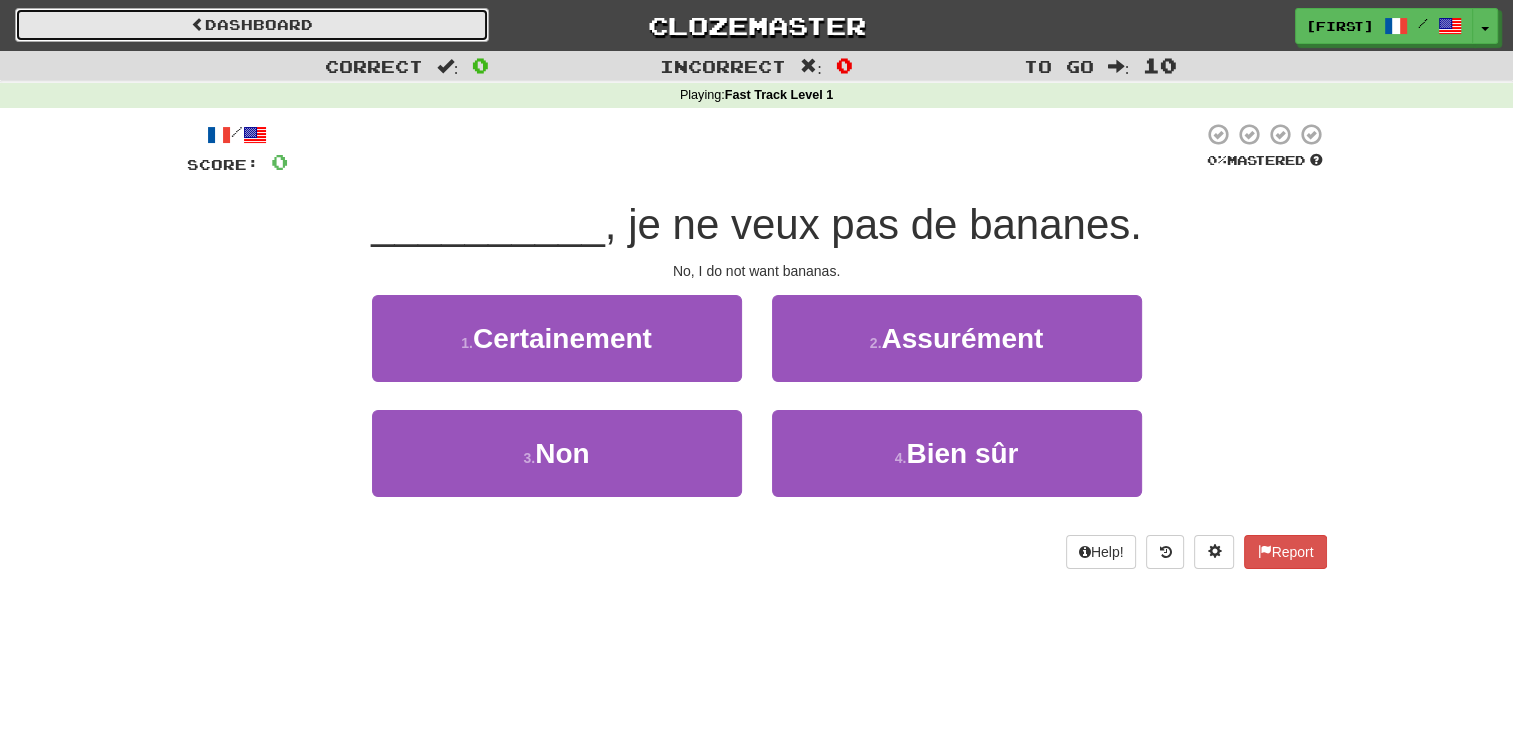 click on "Dashboard" at bounding box center (252, 25) 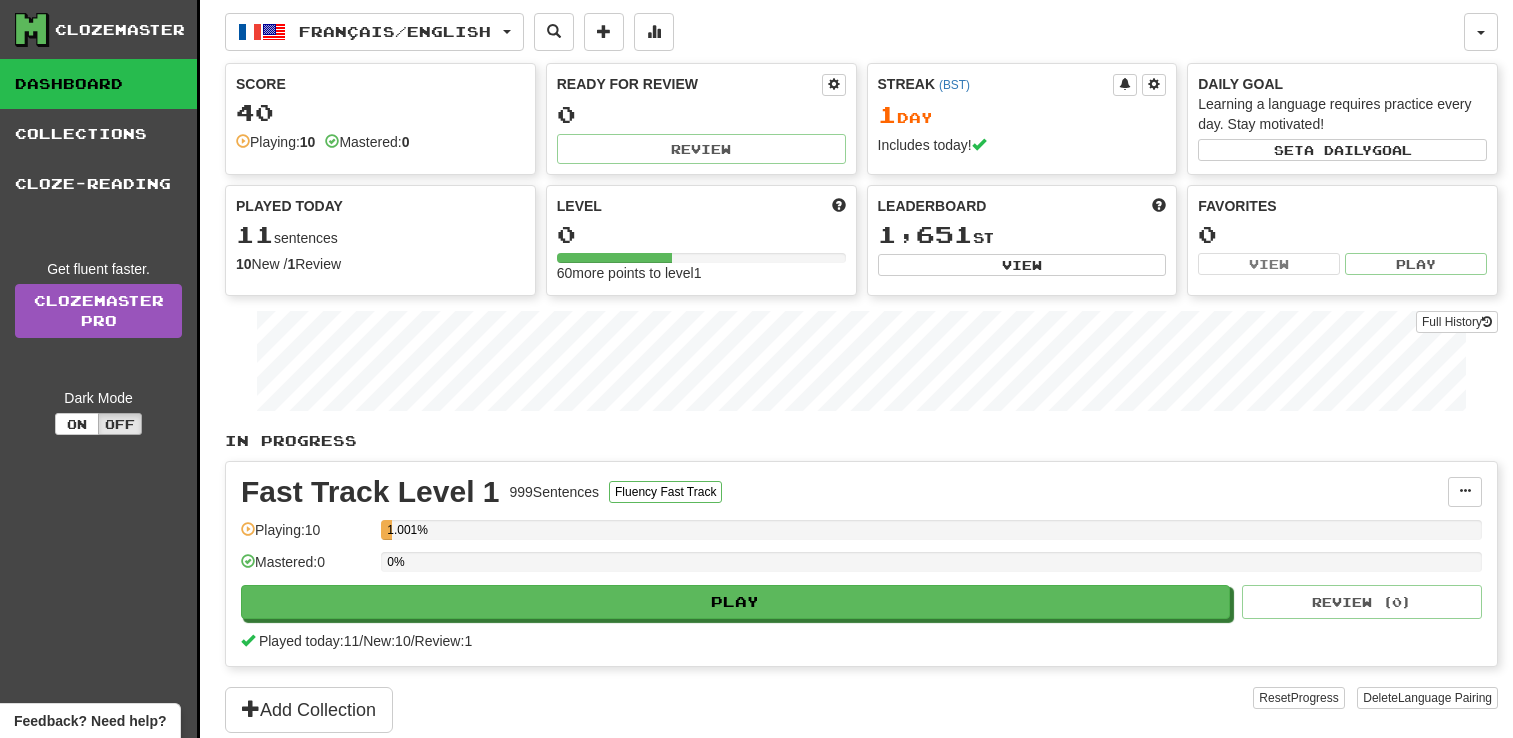 scroll, scrollTop: 0, scrollLeft: 0, axis: both 